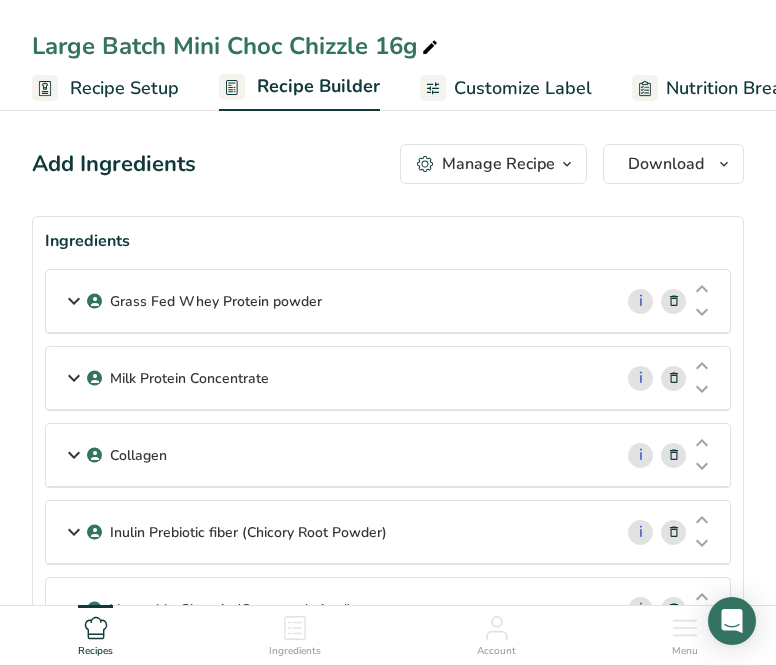scroll, scrollTop: 295, scrollLeft: 0, axis: vertical 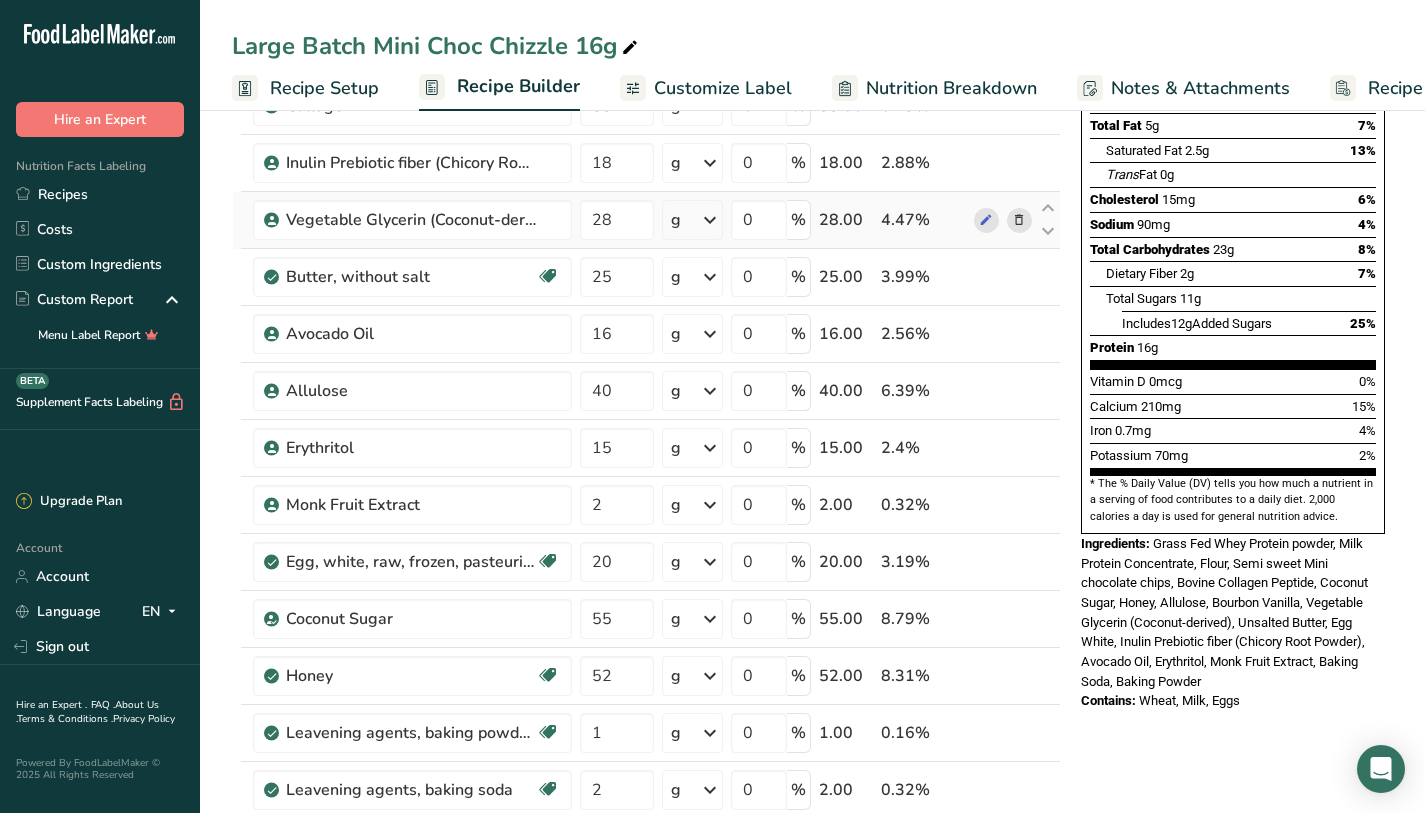 drag, startPoint x: 83, startPoint y: 201, endPoint x: 238, endPoint y: 218, distance: 155.92947 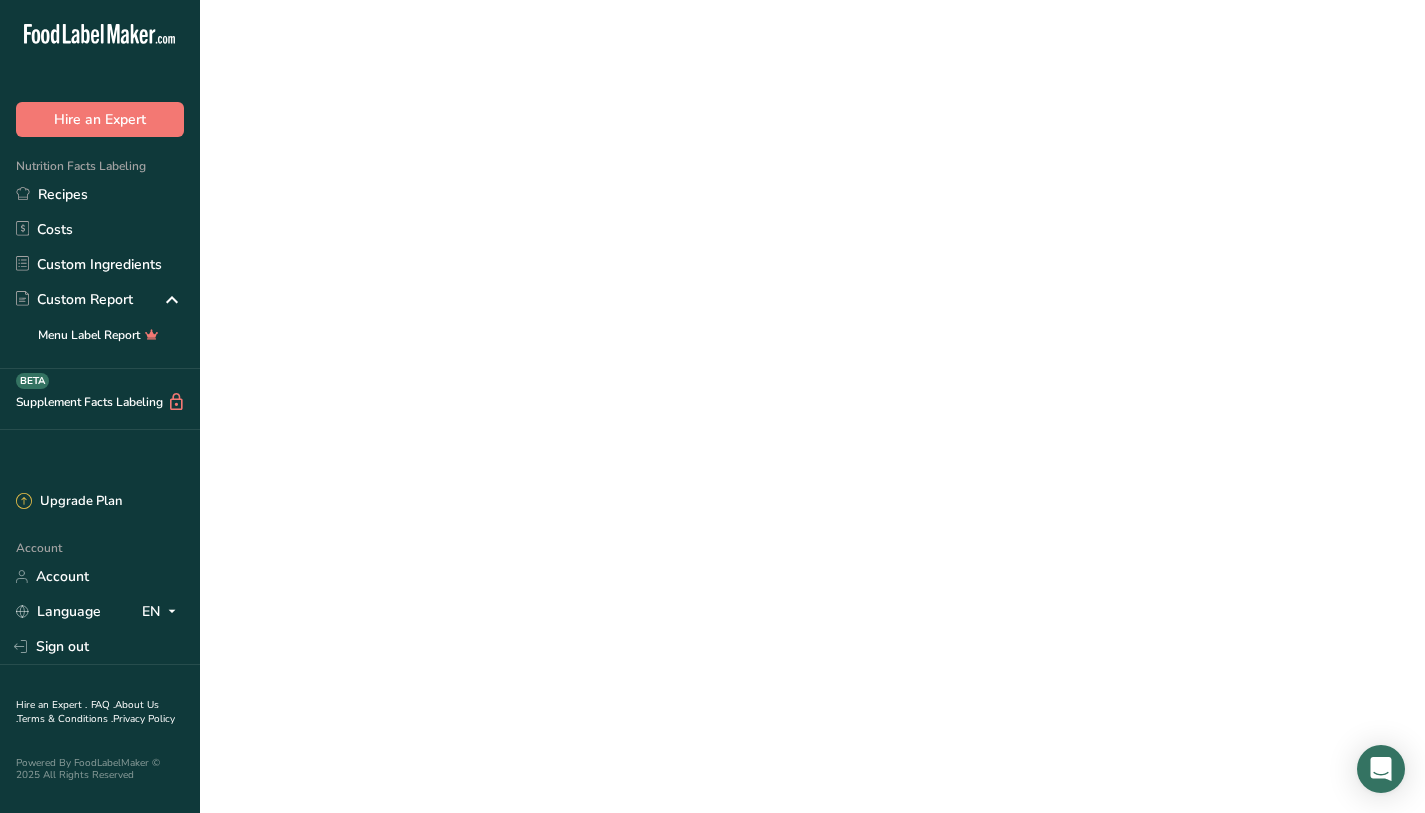 scroll, scrollTop: 0, scrollLeft: 0, axis: both 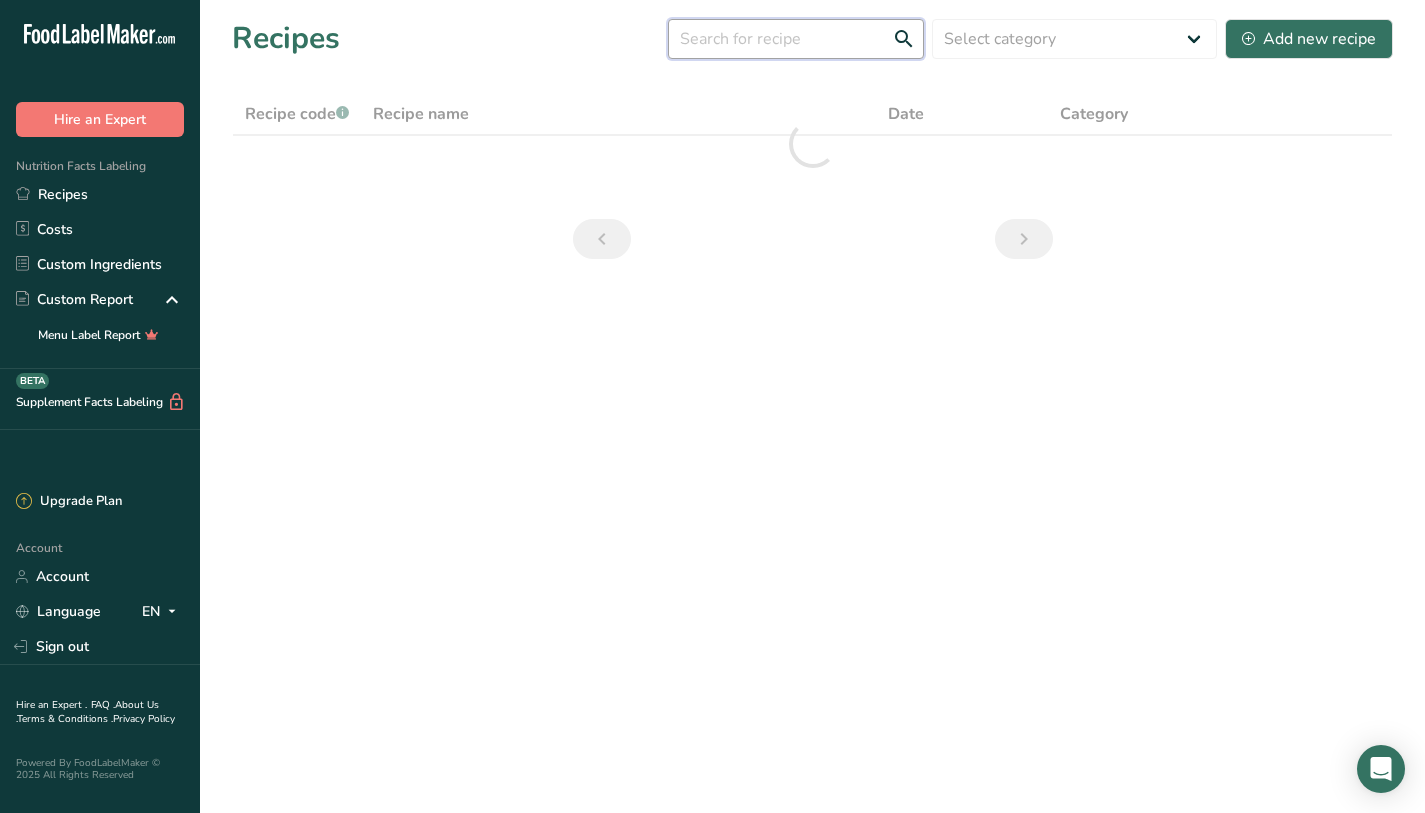 click at bounding box center (796, 39) 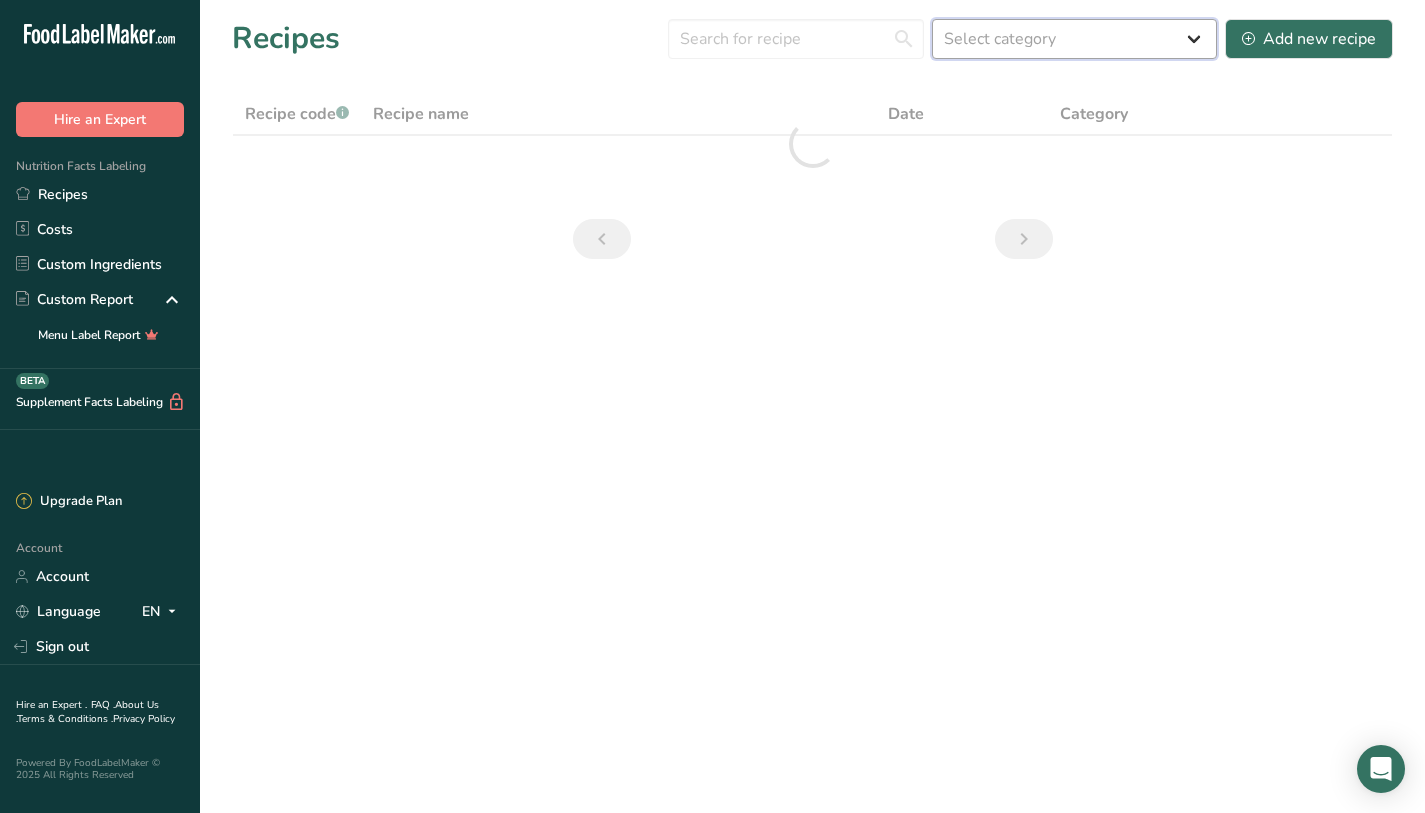 click on "Select category
All
1.4 oz Mini Cookie
2.75 oz Cookies
3 oz Cookies (2025)
5 oz Cookie
Baked Goods
Beverages
Confectionery
Cooked Meals, Salads, & Sauces
Cookie
Cookie Filling
Cookie Product
Cookie Topping
Dairy
Glaze
Ice Cream Pint
Inclusion
Mix-in
Mix-ins
Protein
Snacks
Variegate" at bounding box center (1074, 39) 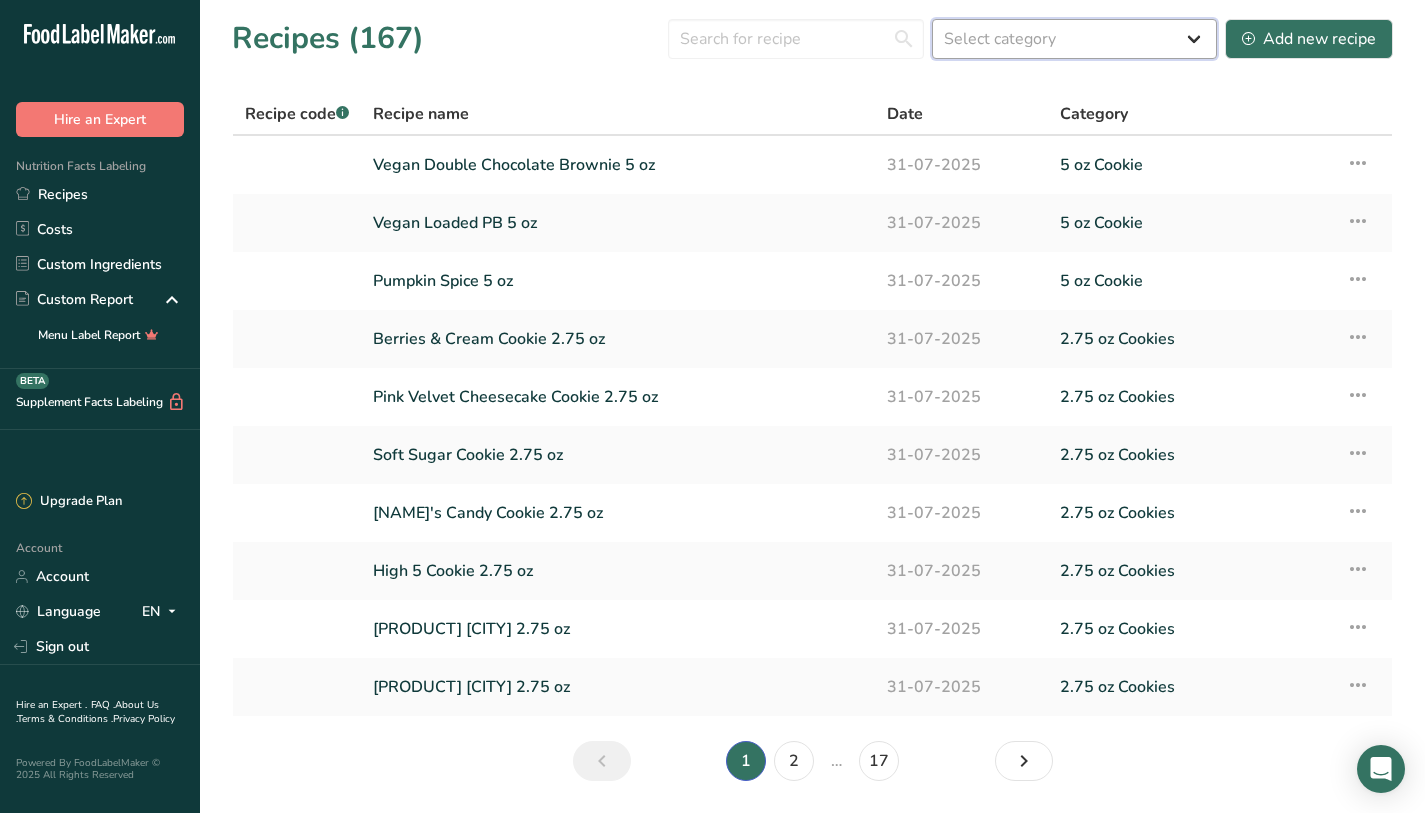 select on "2469" 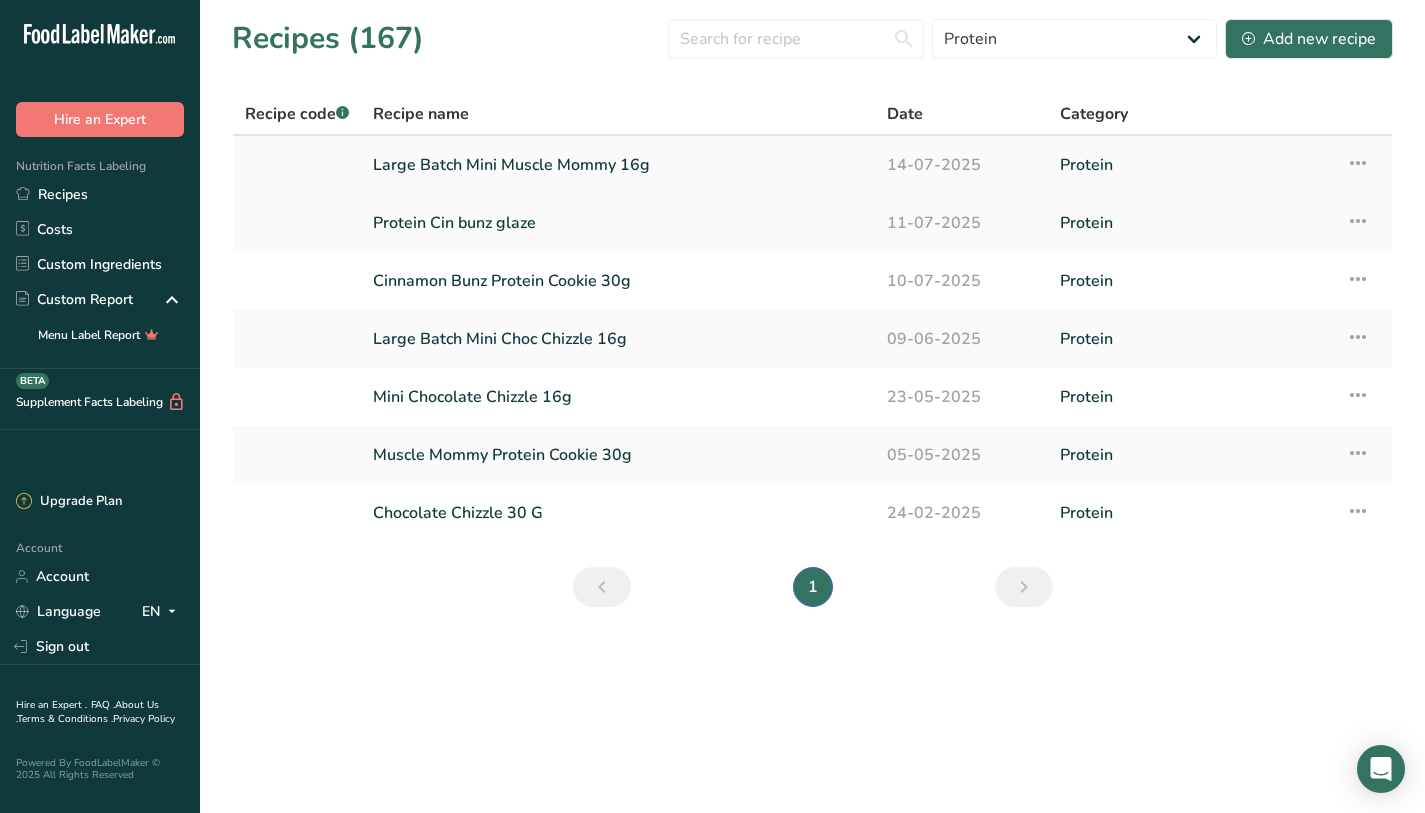 click on "Large Batch Mini Muscle Mommy 16g" at bounding box center [618, 165] 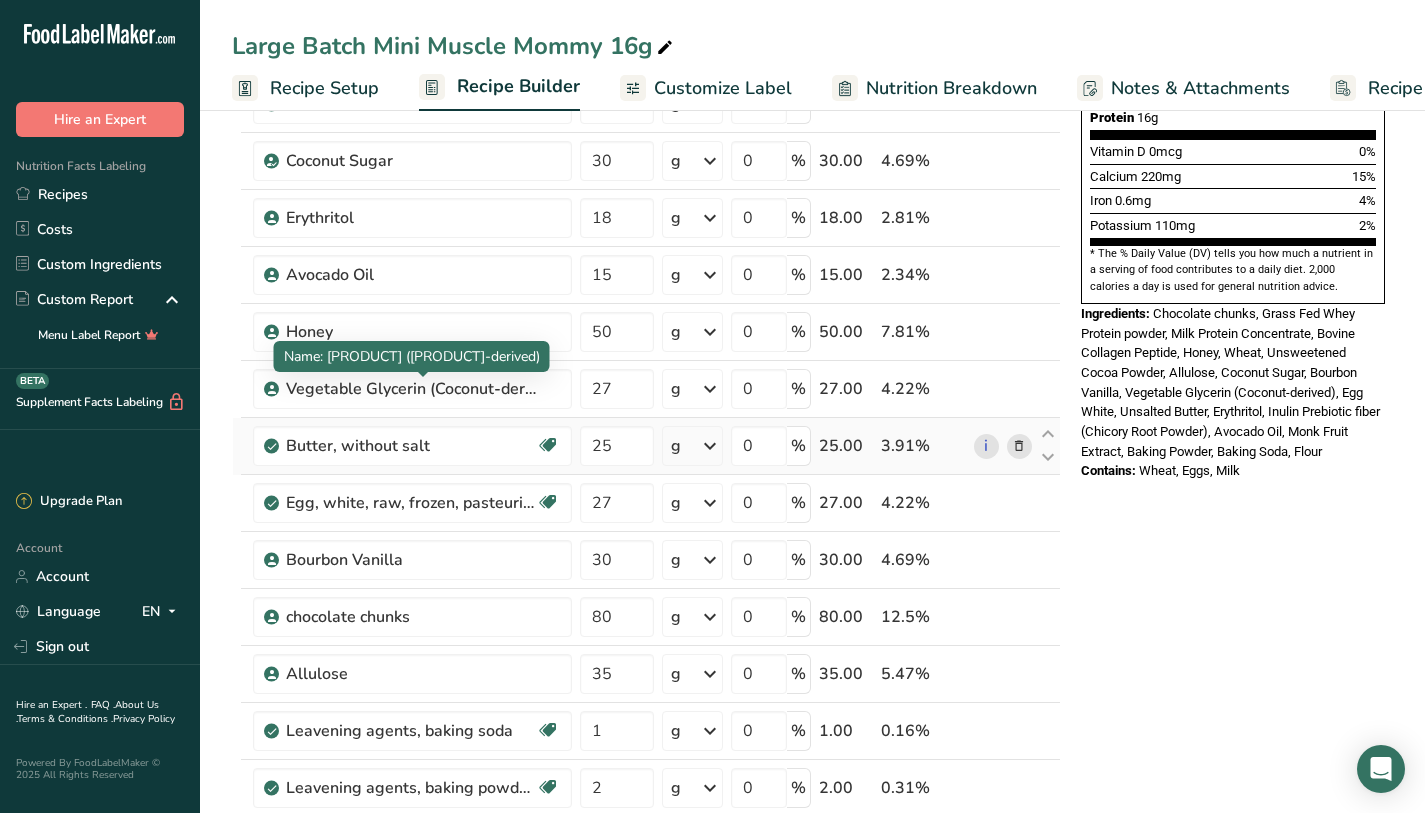 scroll, scrollTop: 496, scrollLeft: 0, axis: vertical 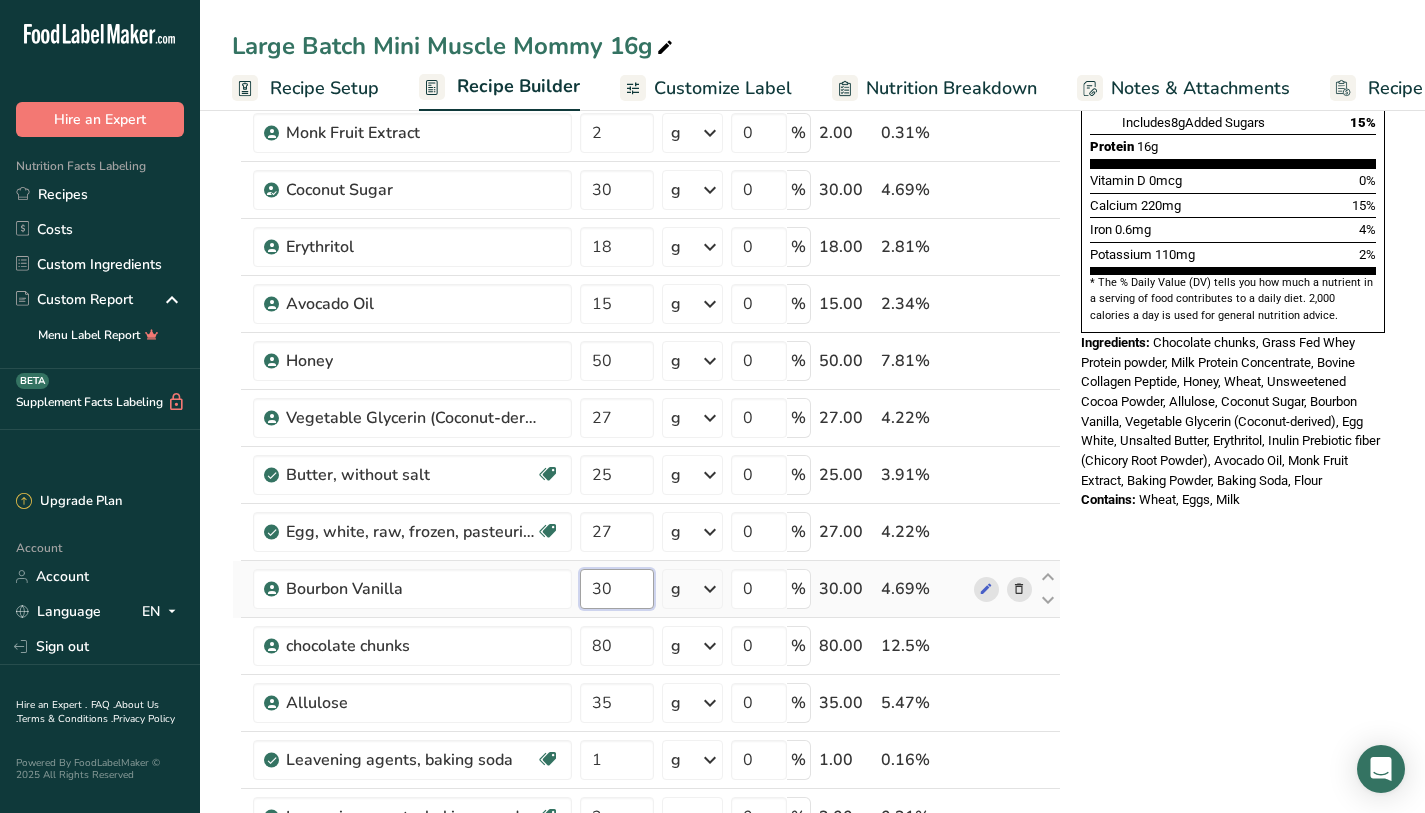 click on "30" at bounding box center (617, 589) 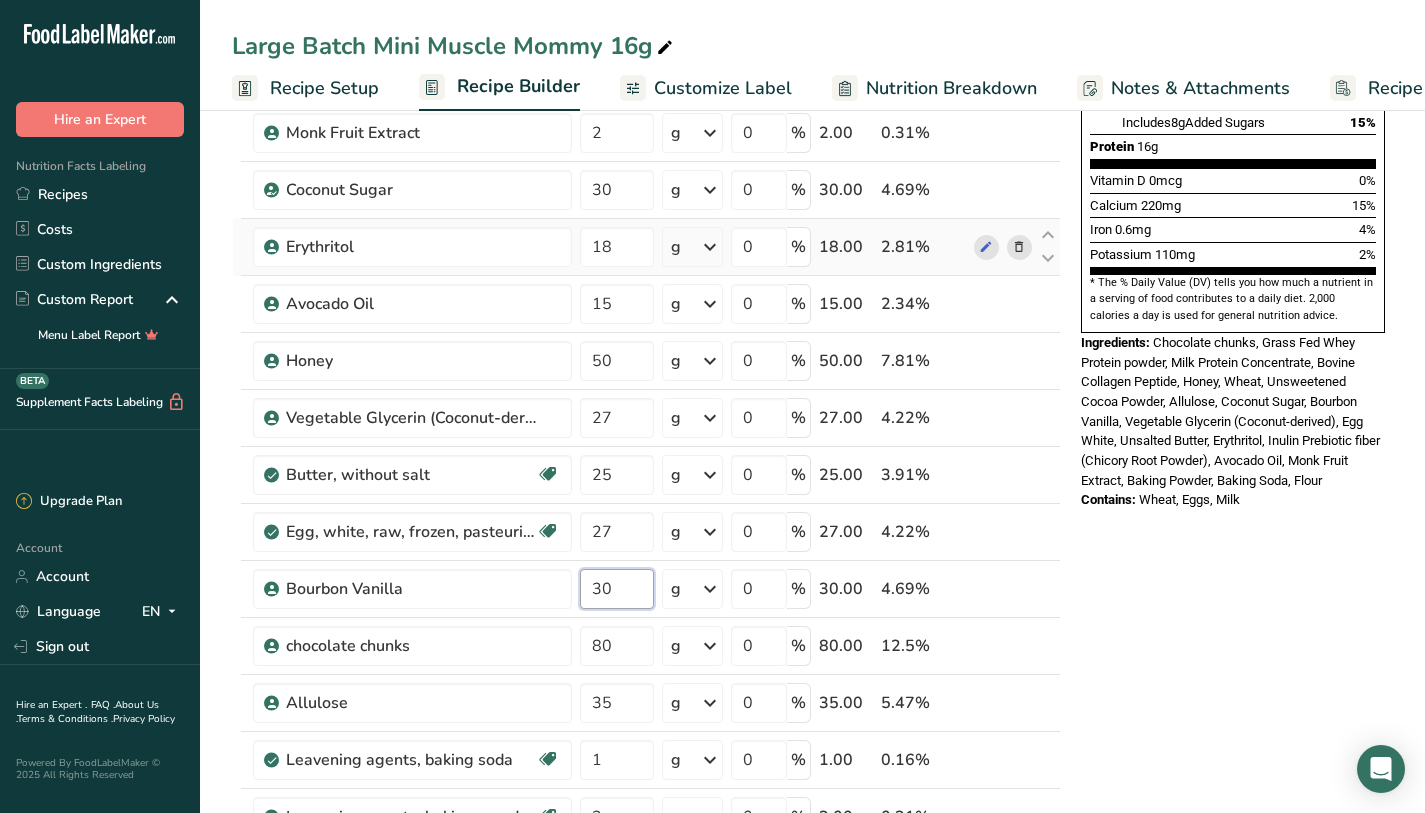 type on "3" 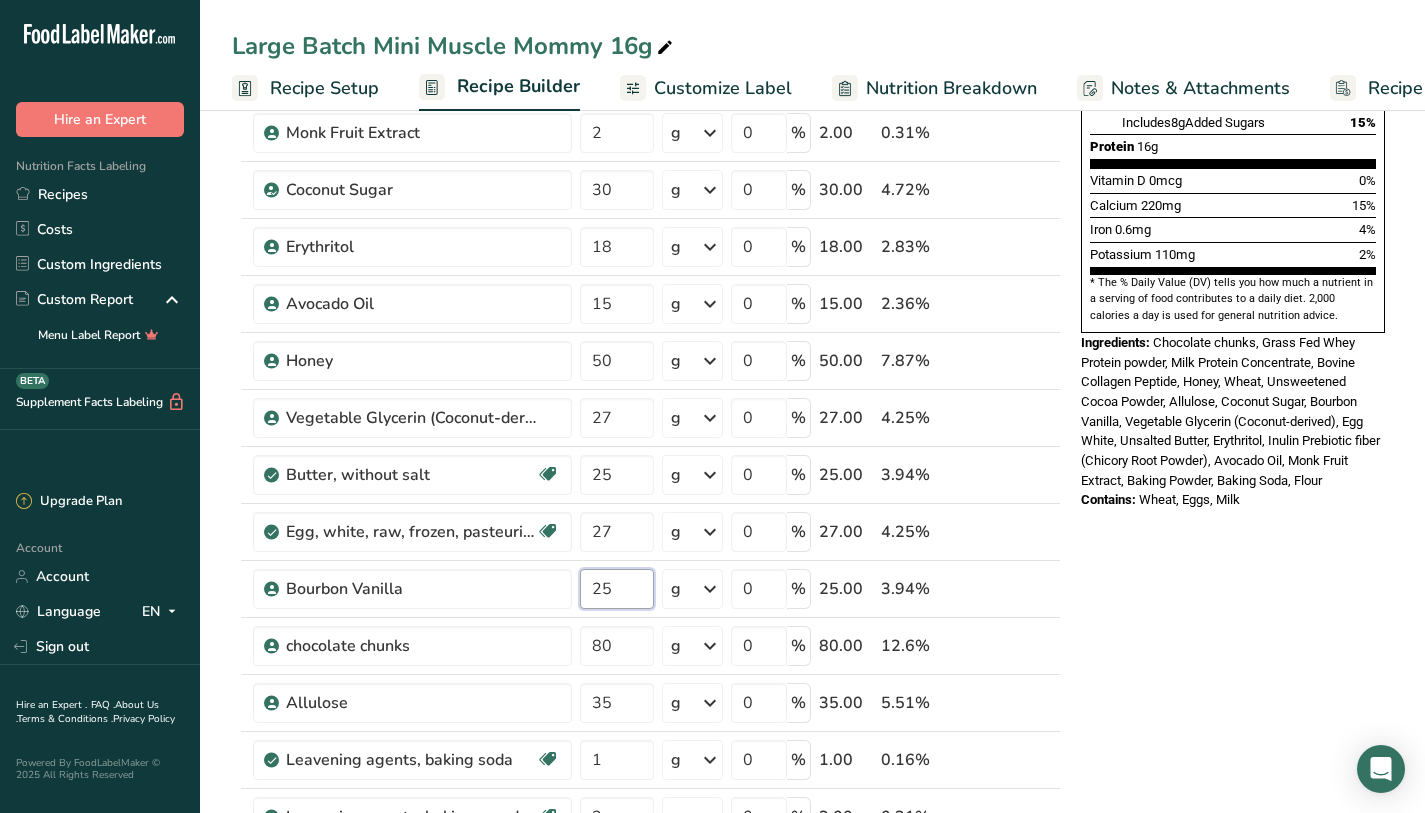type on "25" 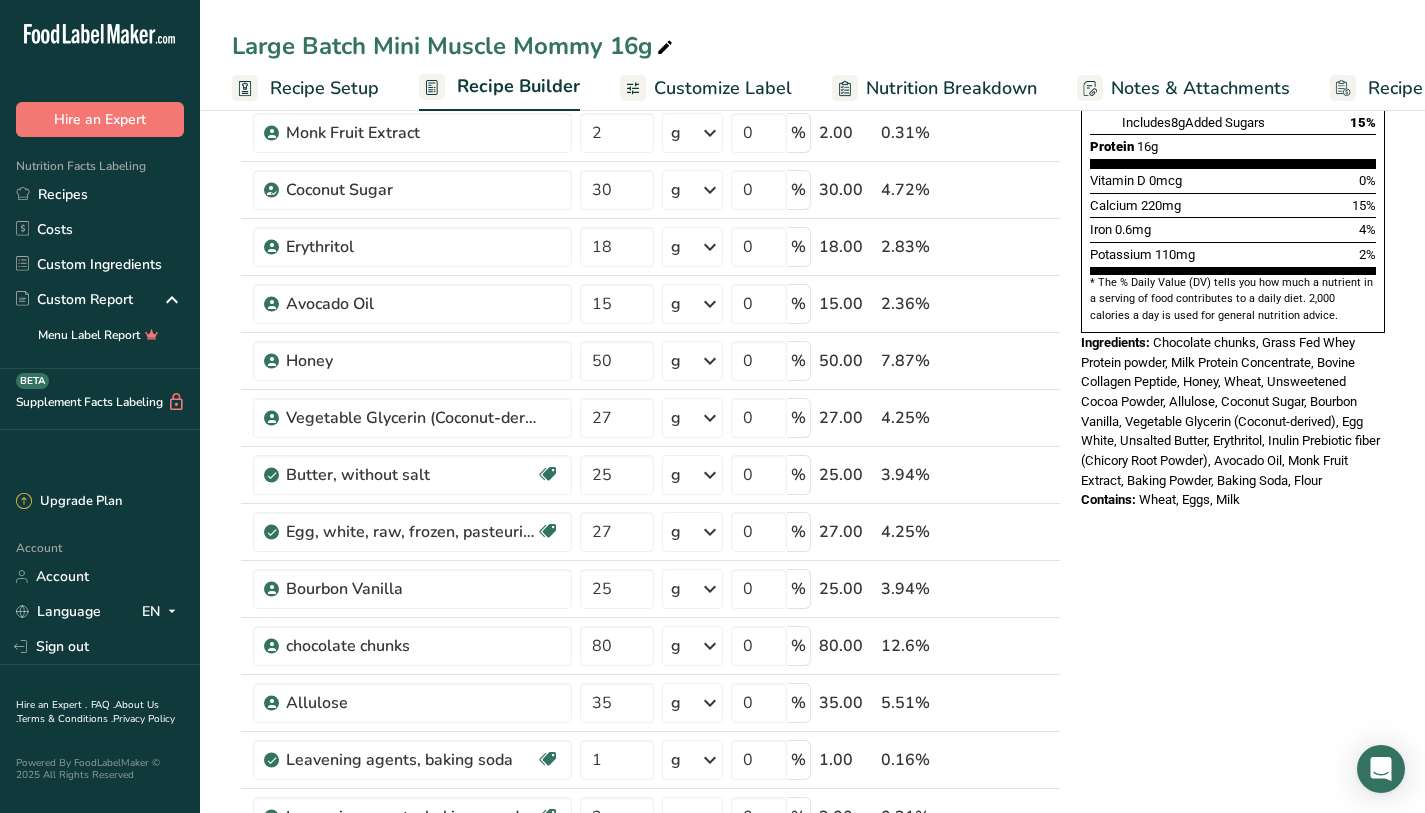 click on "* The % Daily Value (DV) tells you how much a nutrient in a serving of food contributes to a daily diet. 2,000 calories a day is used for general nutrition advice." at bounding box center [1233, 299] 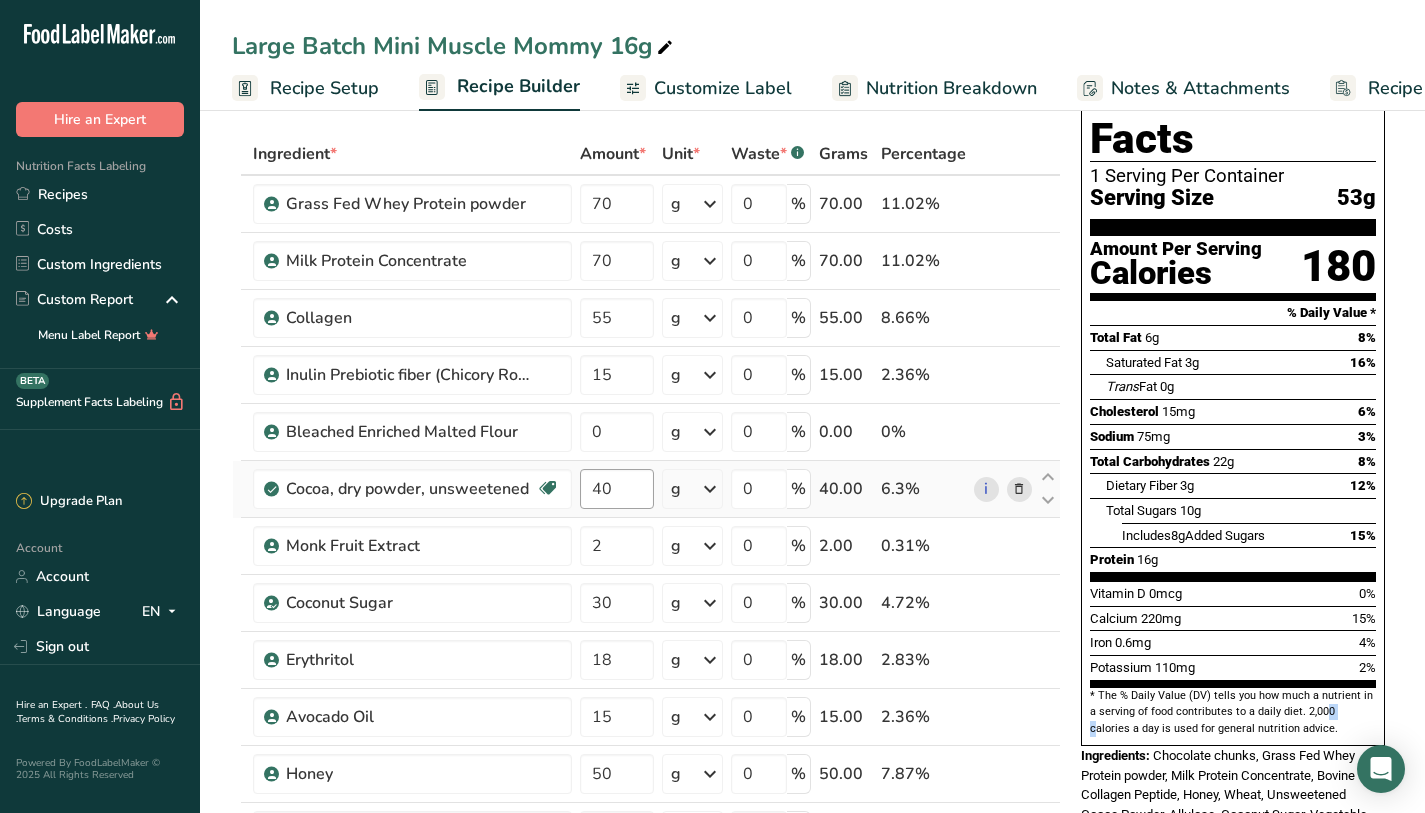 scroll, scrollTop: 98, scrollLeft: 0, axis: vertical 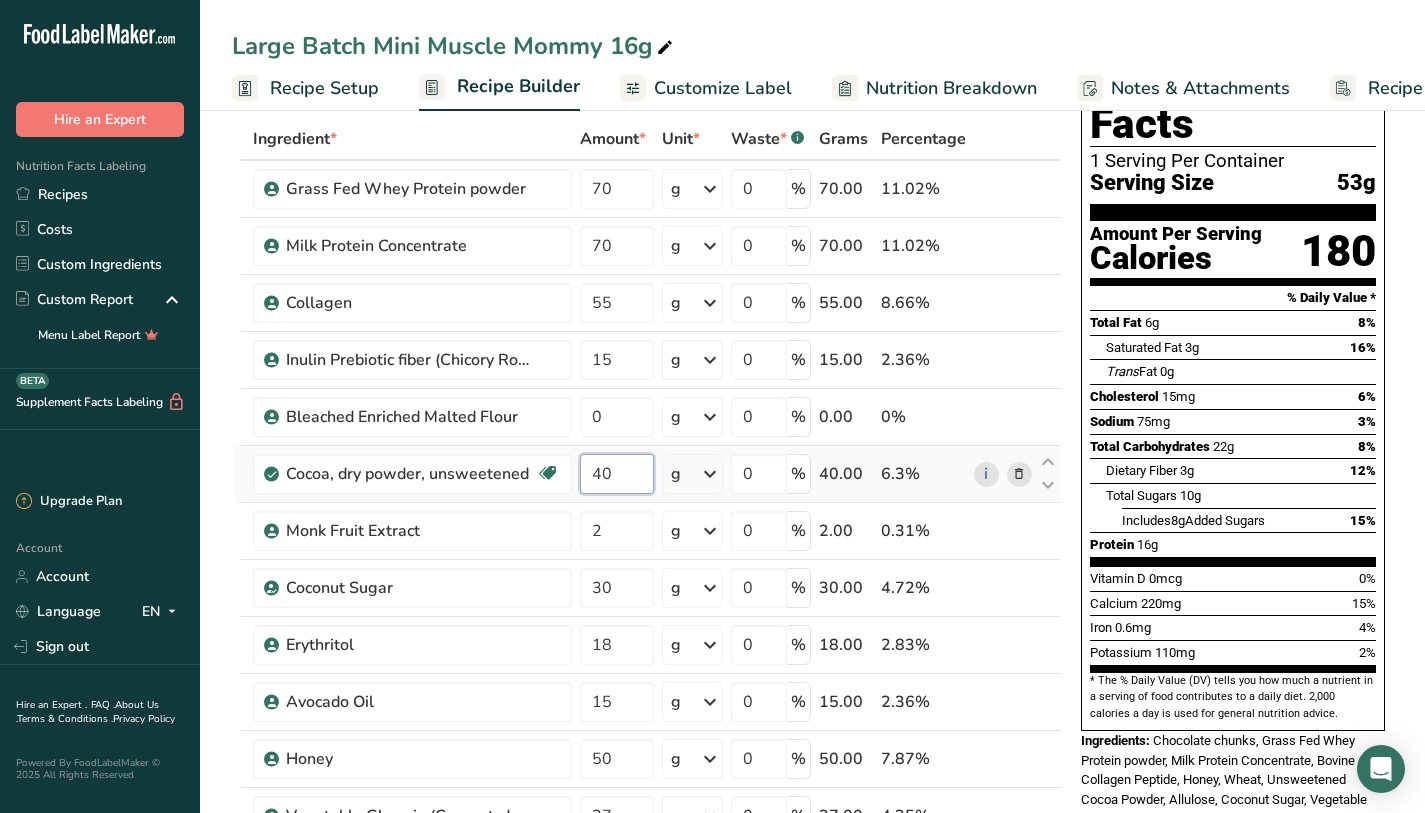 click on "40" at bounding box center [617, 474] 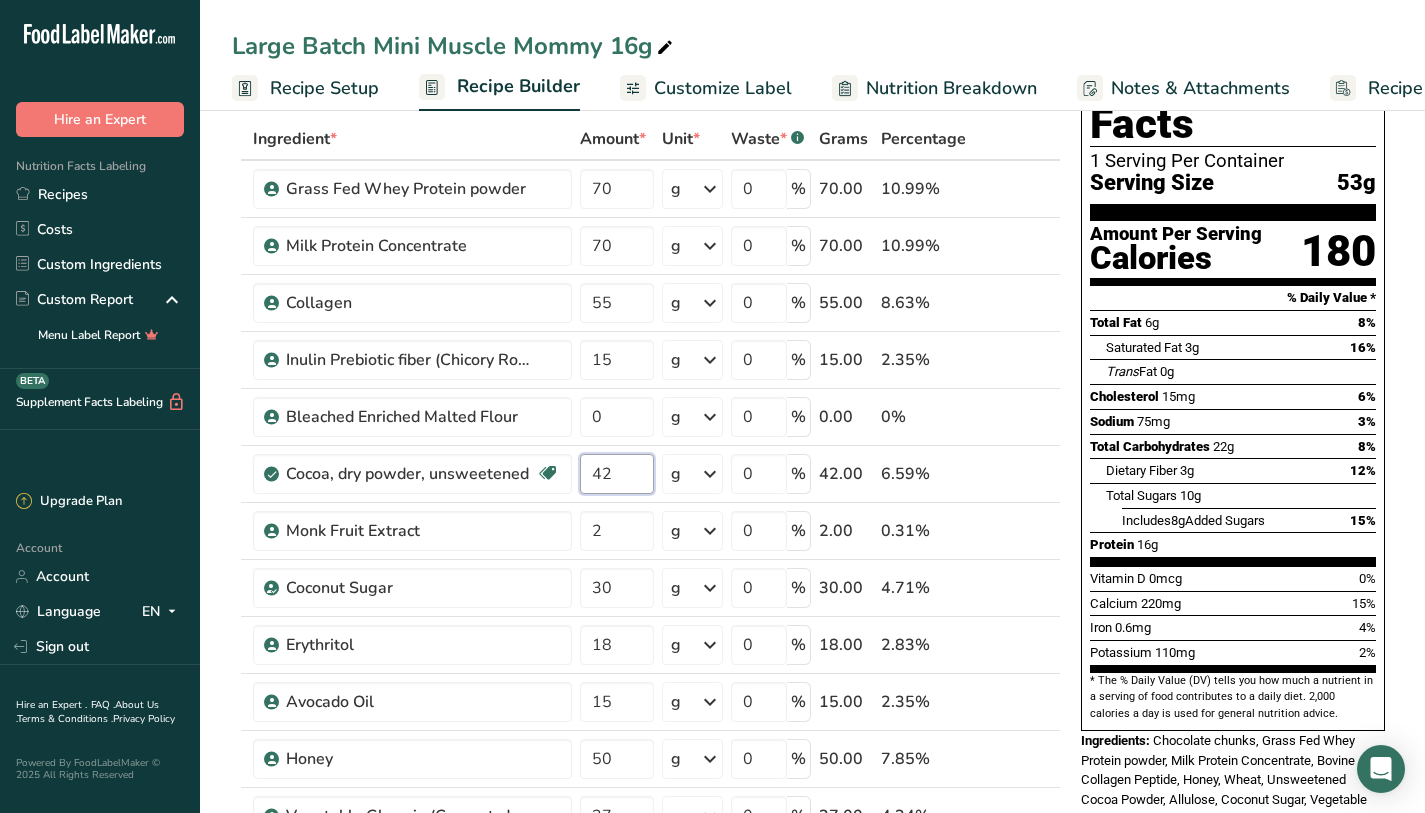 type on "42" 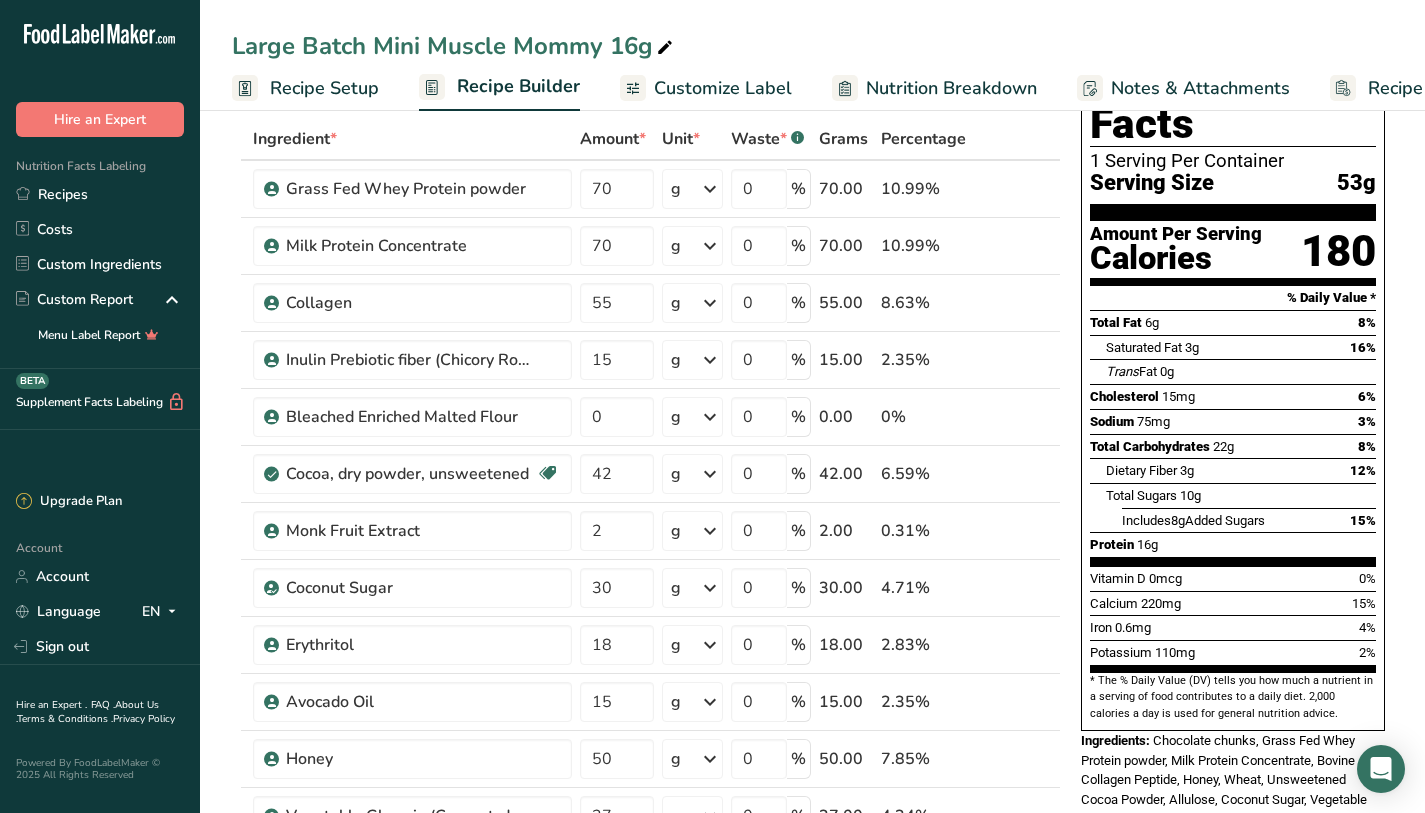 click on "Total Carbohydrates
22g
8%" at bounding box center [1233, 446] 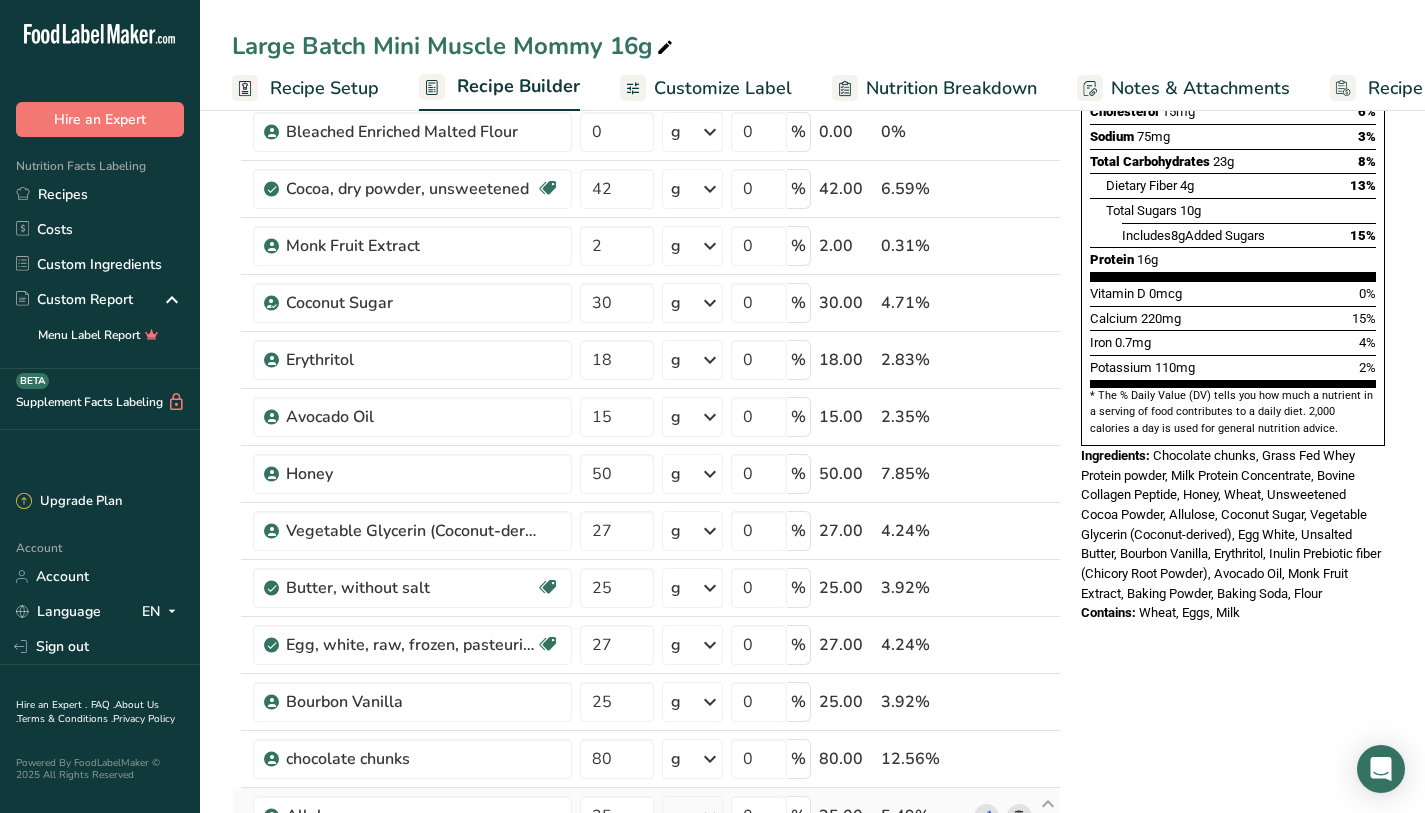 scroll, scrollTop: 515, scrollLeft: 0, axis: vertical 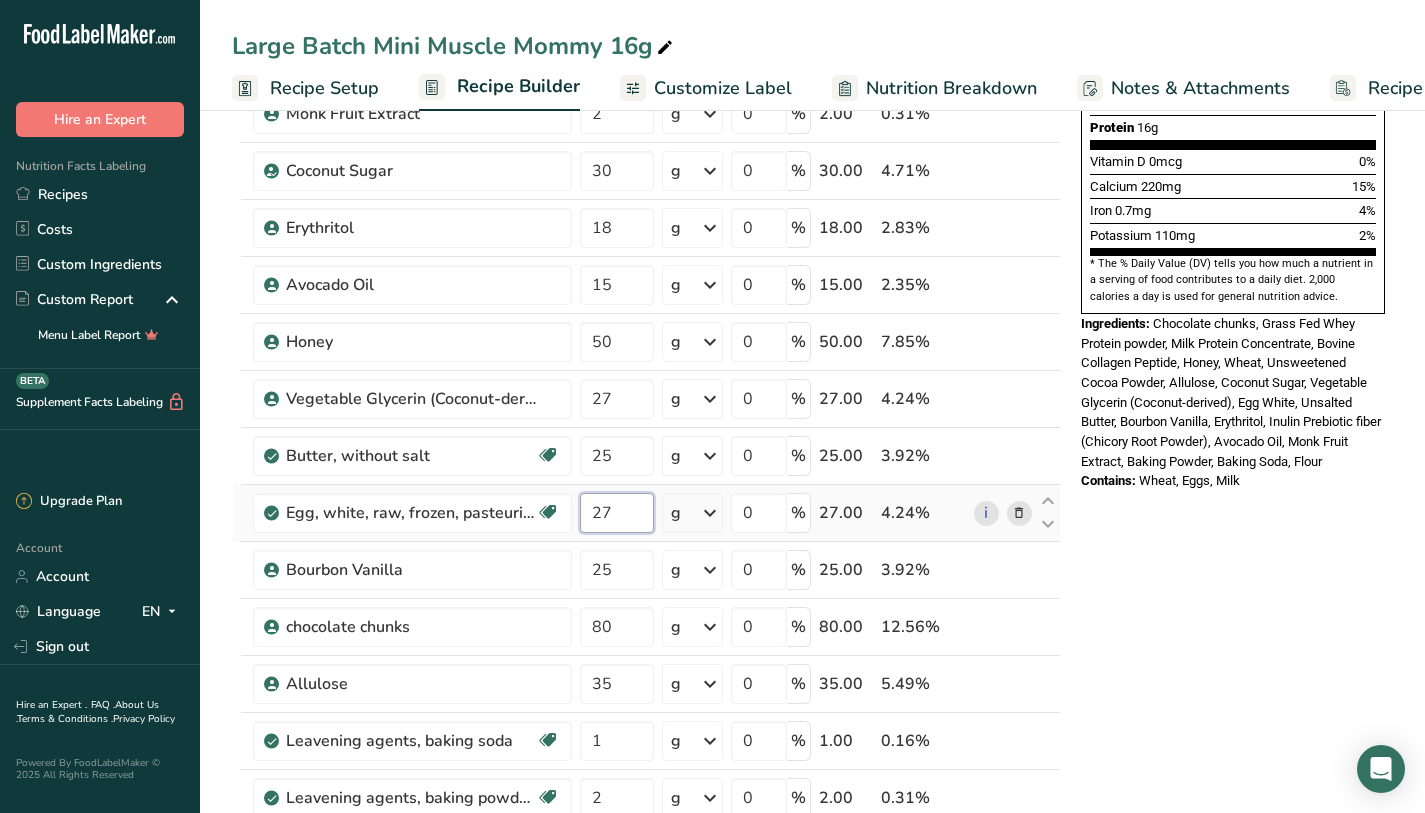 click on "27" at bounding box center (617, 513) 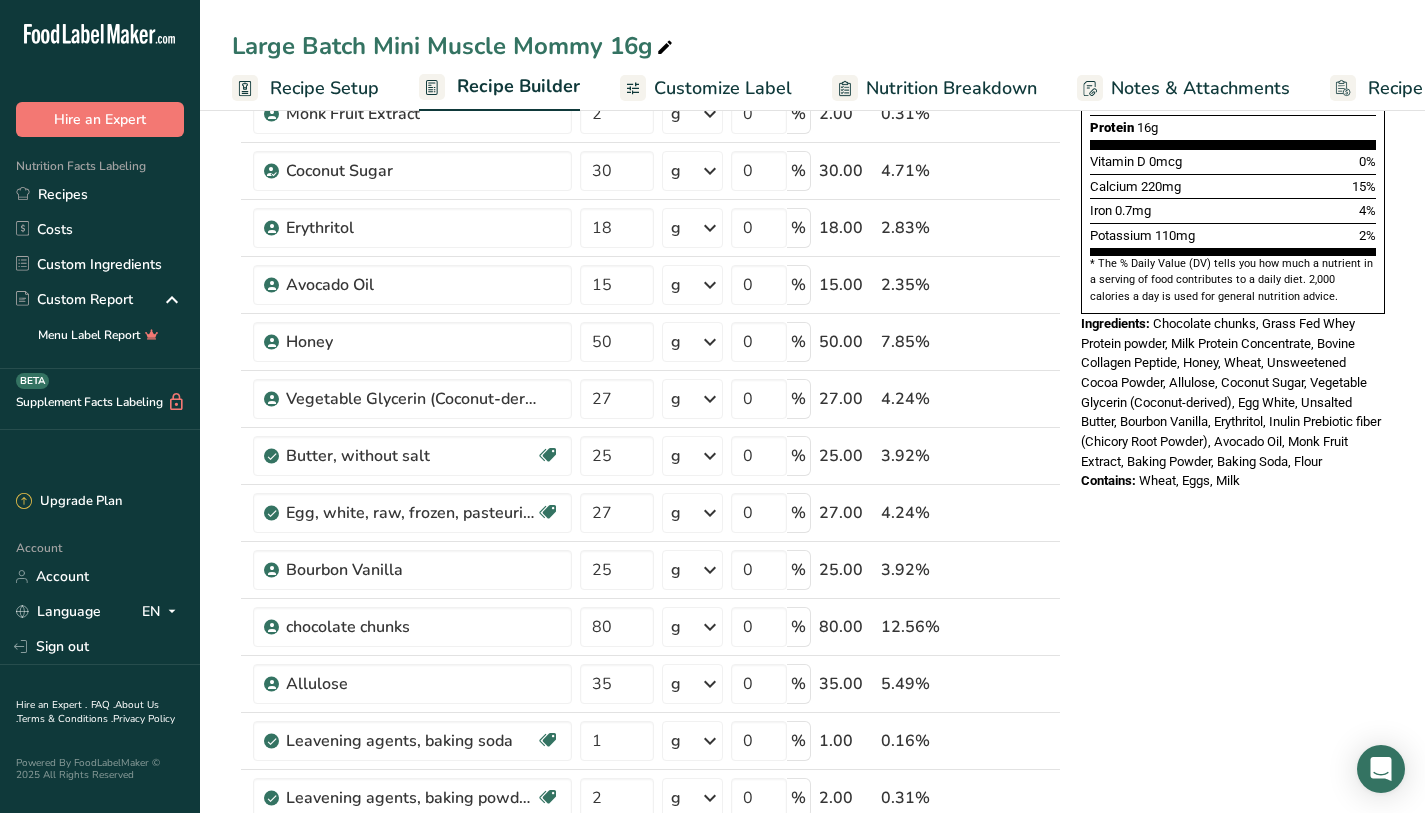 click on "Nutrition Facts
1 Serving Per Container
Serving Size
53g
Amount Per Serving
Calories
180
% Daily Value *
Total Fat
6g
8%
Saturated Fat
3g
16%
Trans  Fat
0g
Cholesterol
15mg
6%
Sodium
75mg
3%
Total Carbohydrates
23g
8%
Dietary Fiber
4g
13%" at bounding box center [1233, 673] 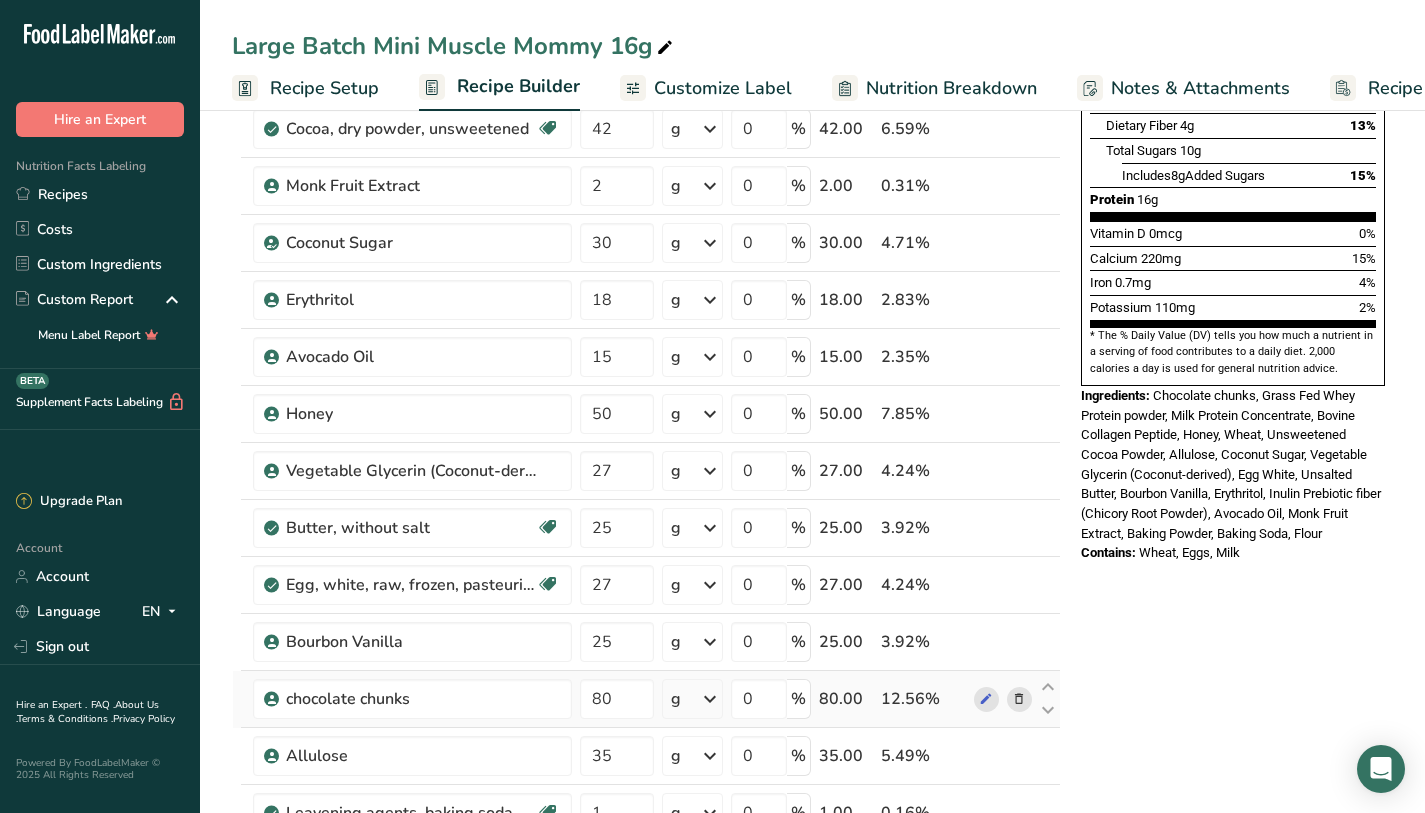 scroll, scrollTop: 663, scrollLeft: 0, axis: vertical 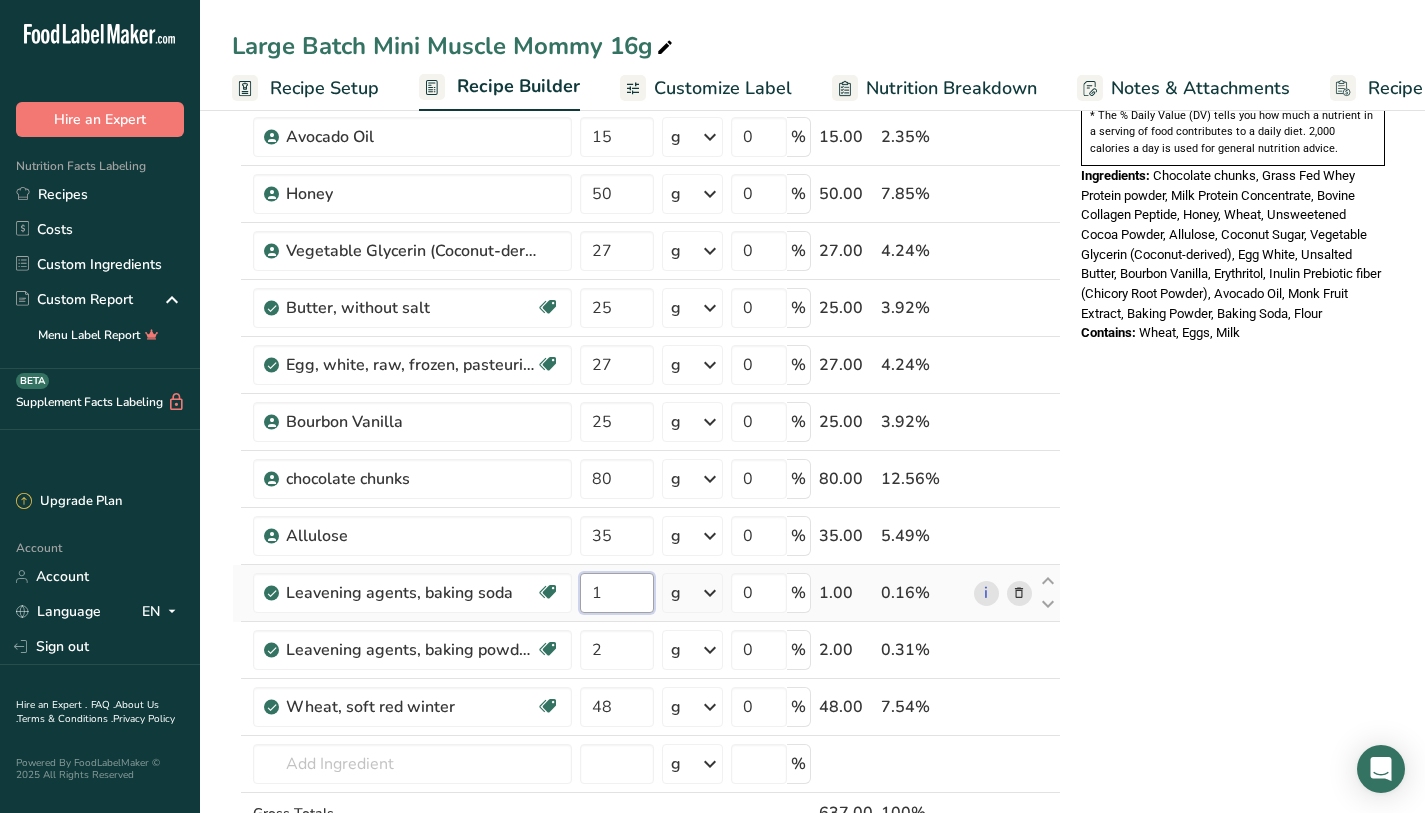 click on "1" at bounding box center (617, 593) 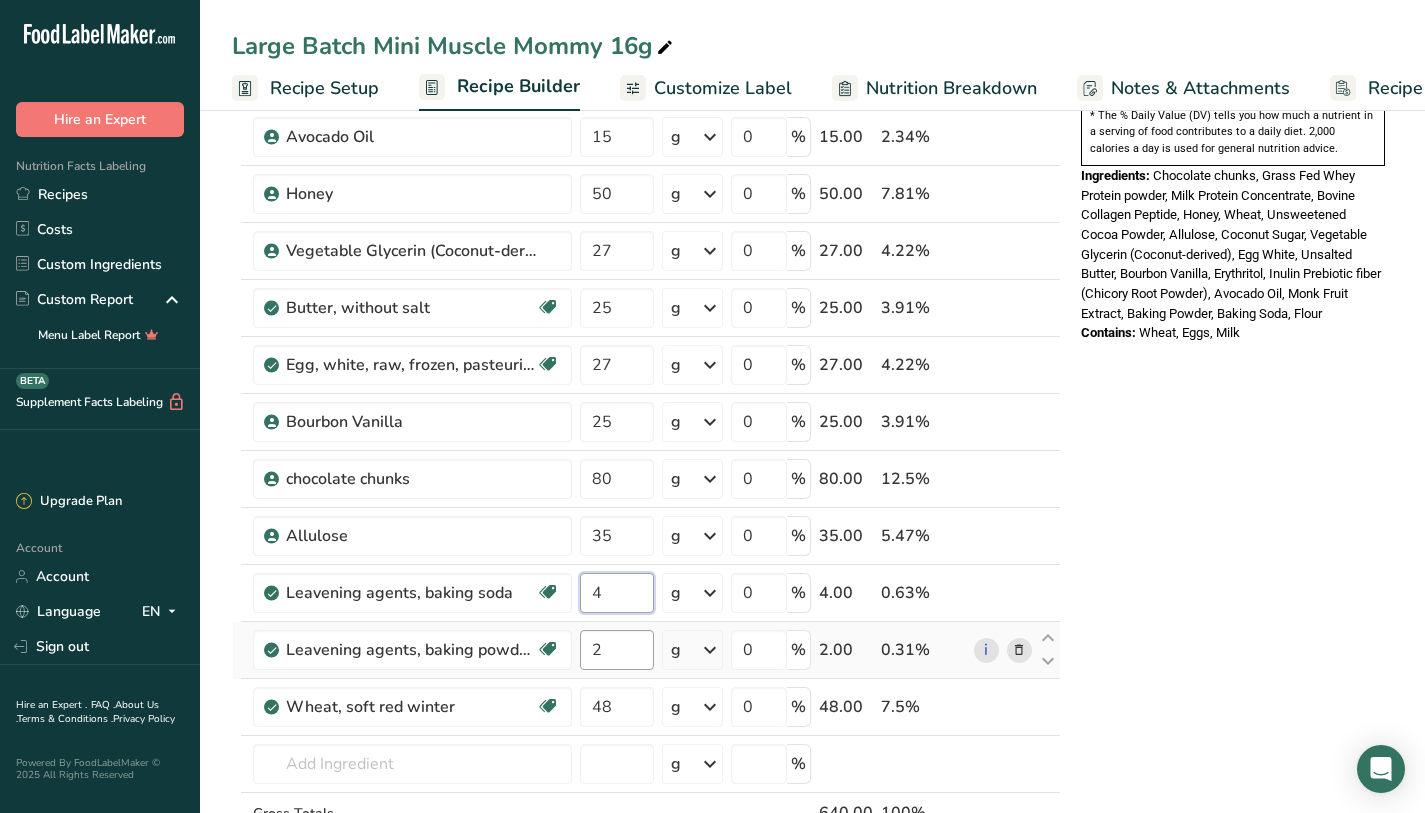 type on "4" 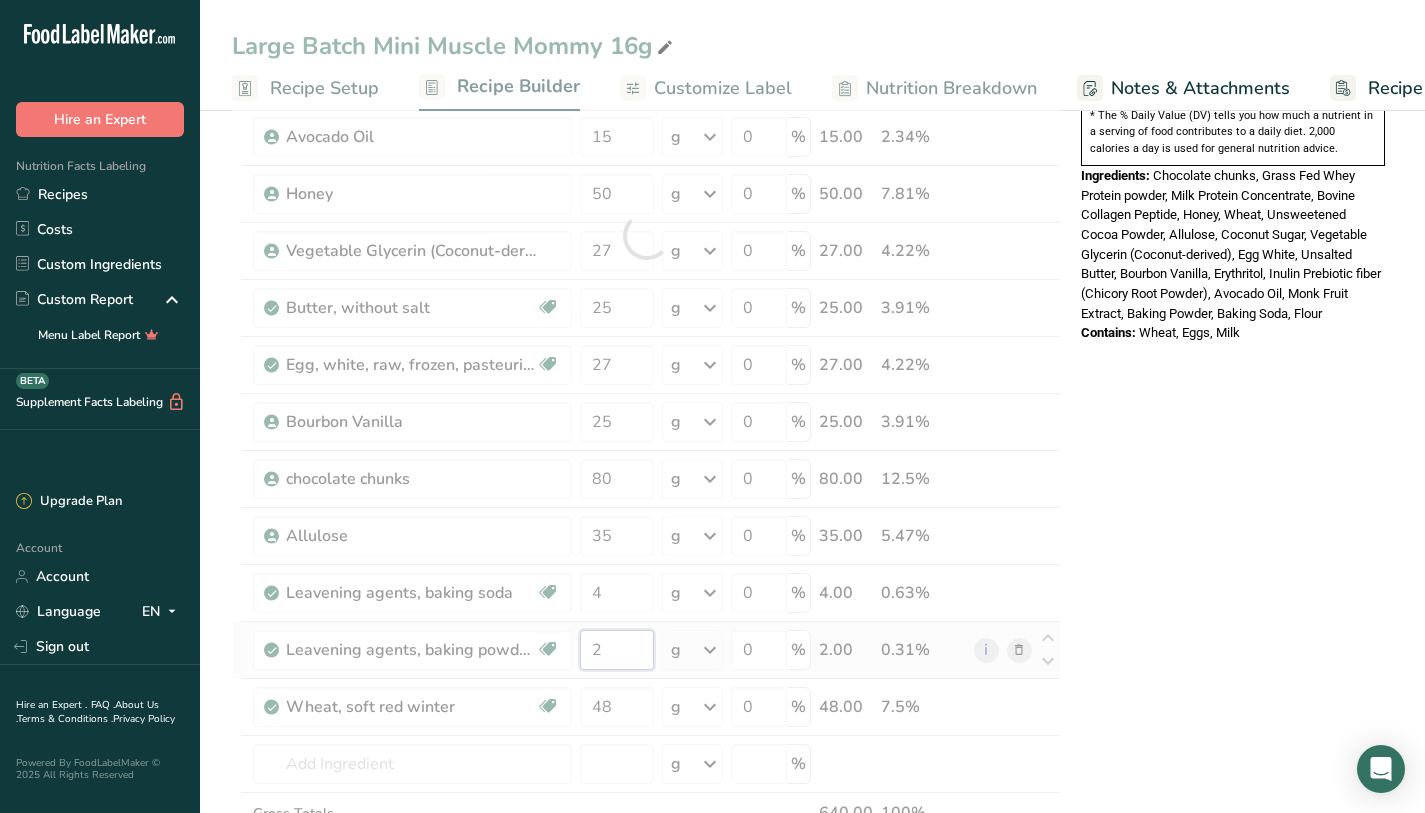 click on "Ingredient *
Amount *
Unit *
Waste *   .a-a{fill:#347362;}.b-a{fill:#fff;}          Grams
Percentage
Grass Fed Whey Protein powder
70
g
Weight Units
g
kg
mg
See more
Volume Units
l
mL
fl oz
See more
0
%
70.00
10.94%
Milk Protein Concentrate
70
g
Weight Units
g
kg
mg
See more
Volume Units
l
mL
fl oz
See more
0
%
70.00
10.94%
Collagen
55" at bounding box center (646, 235) 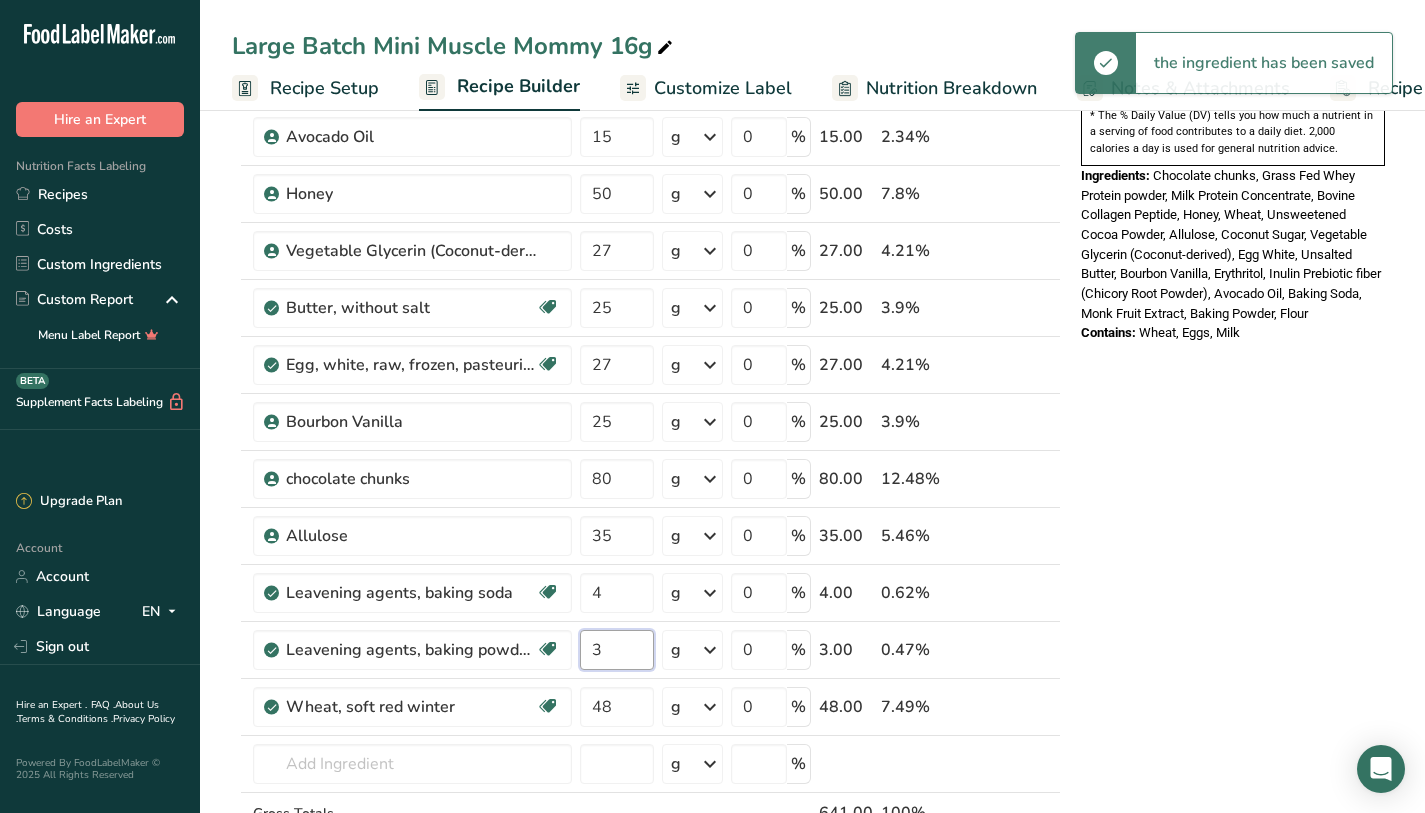 type on "3" 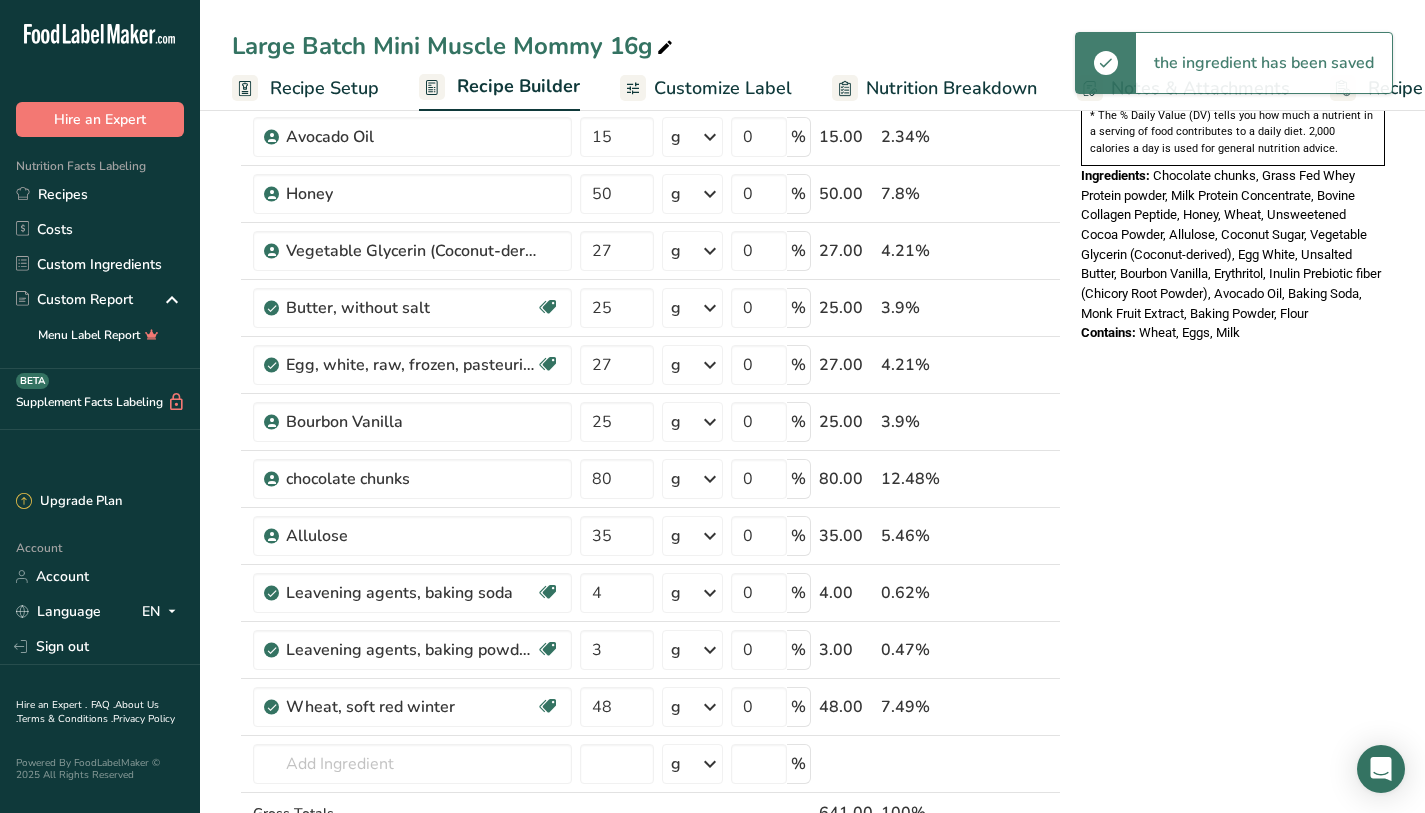 click on "Nutrition Facts
1 Serving Per Container
Serving Size
53g
Amount Per Serving
Calories
180
% Daily Value *
Total Fat
6g
8%
Saturated Fat
3g
16%
Trans  Fat
0g
Cholesterol
15mg
6%
Sodium
140mg
6%
Total Carbohydrates
23g
8%
Dietary Fiber
4g
13%" at bounding box center [1233, 525] 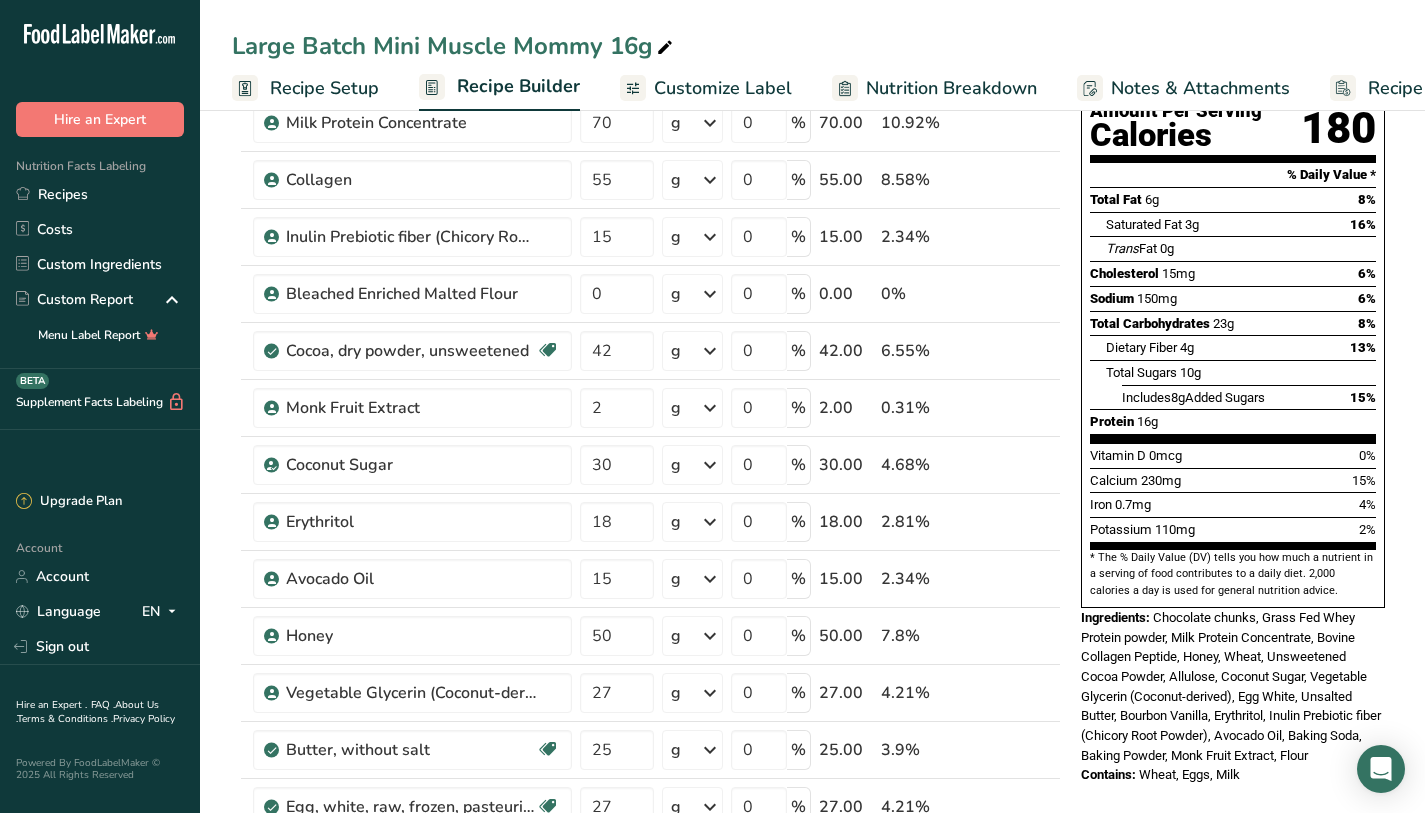 scroll, scrollTop: 222, scrollLeft: 0, axis: vertical 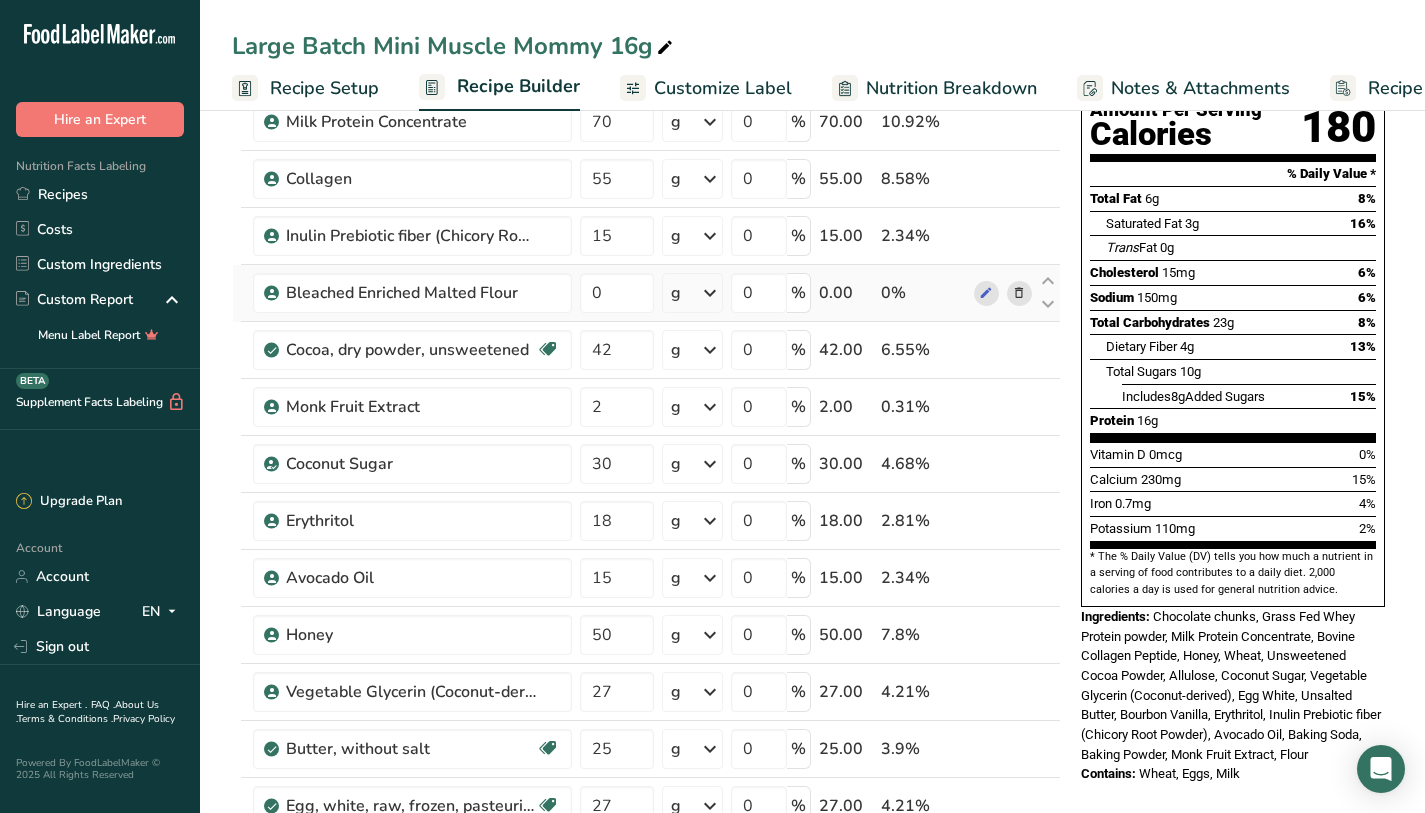 click at bounding box center (1019, 293) 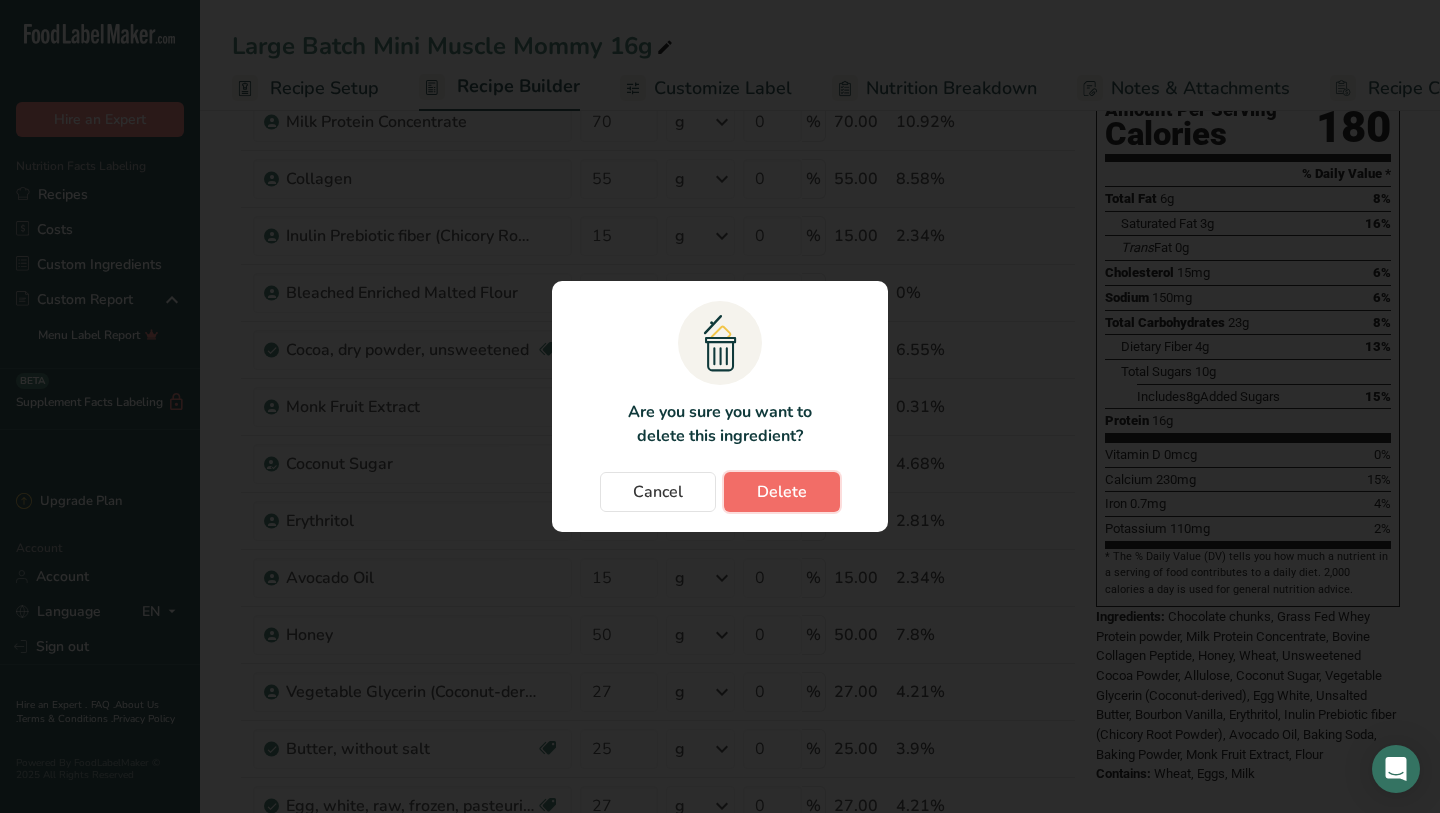 click on "Delete" at bounding box center (782, 492) 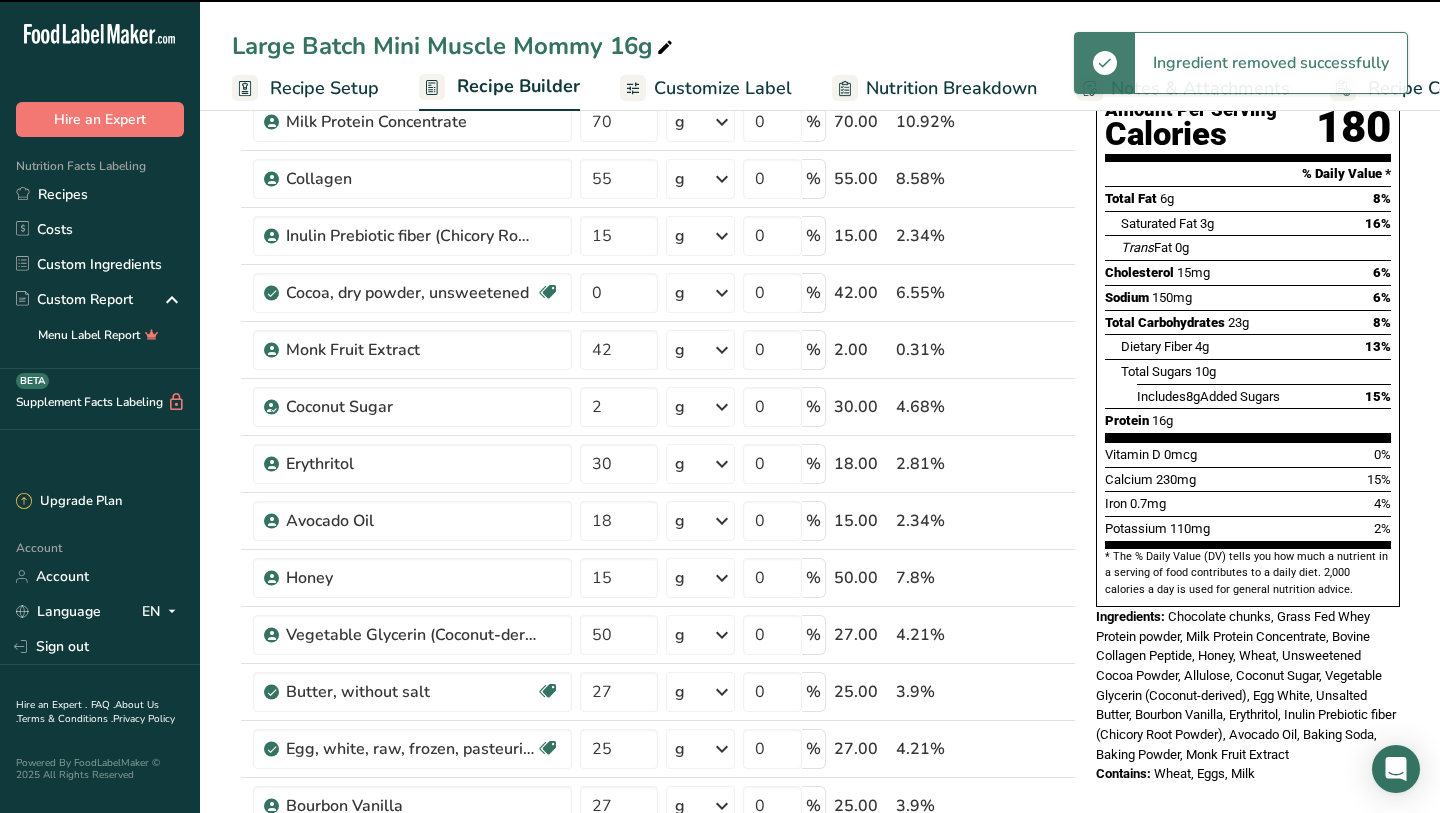 type on "42" 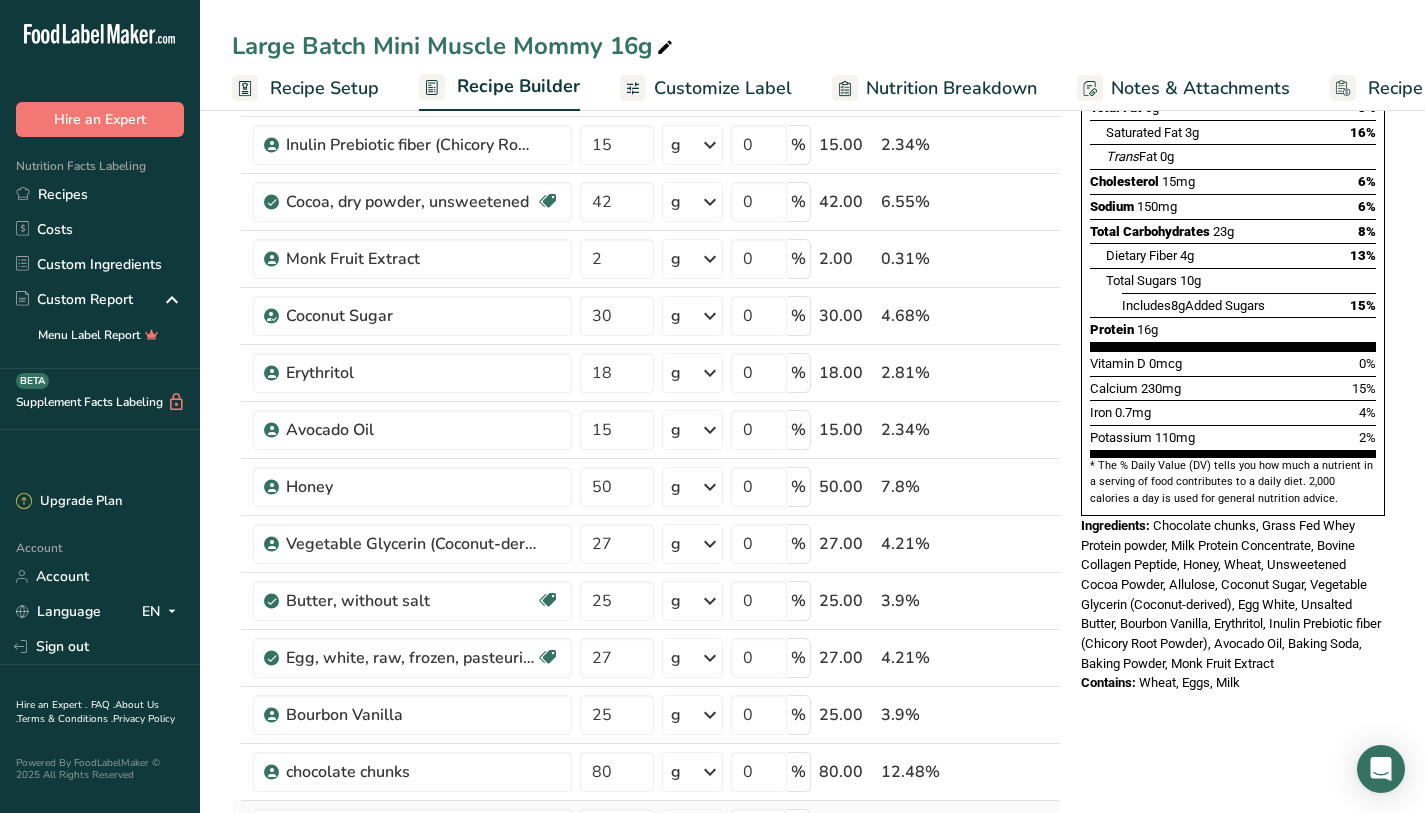 scroll, scrollTop: 721, scrollLeft: 0, axis: vertical 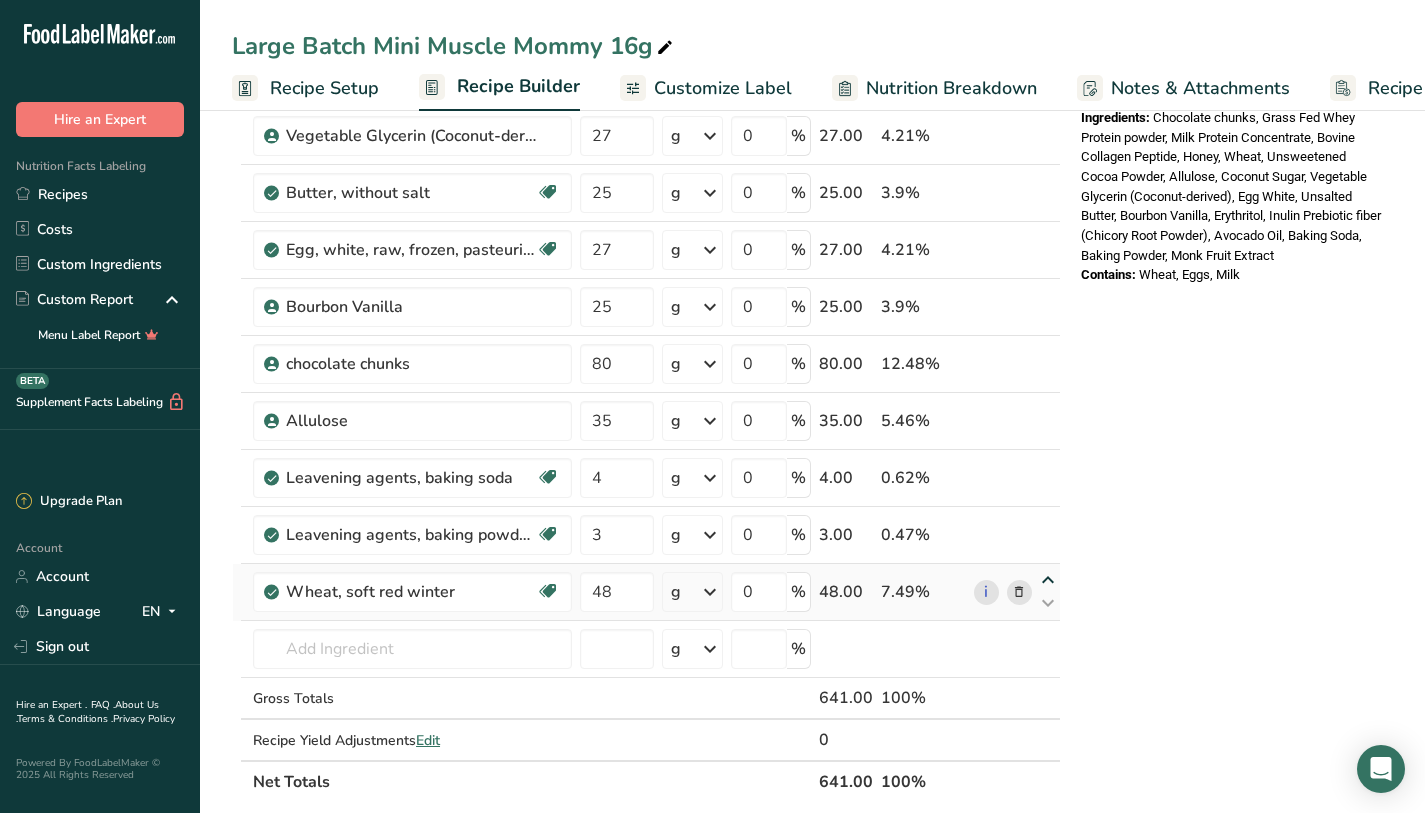 click at bounding box center (1048, 580) 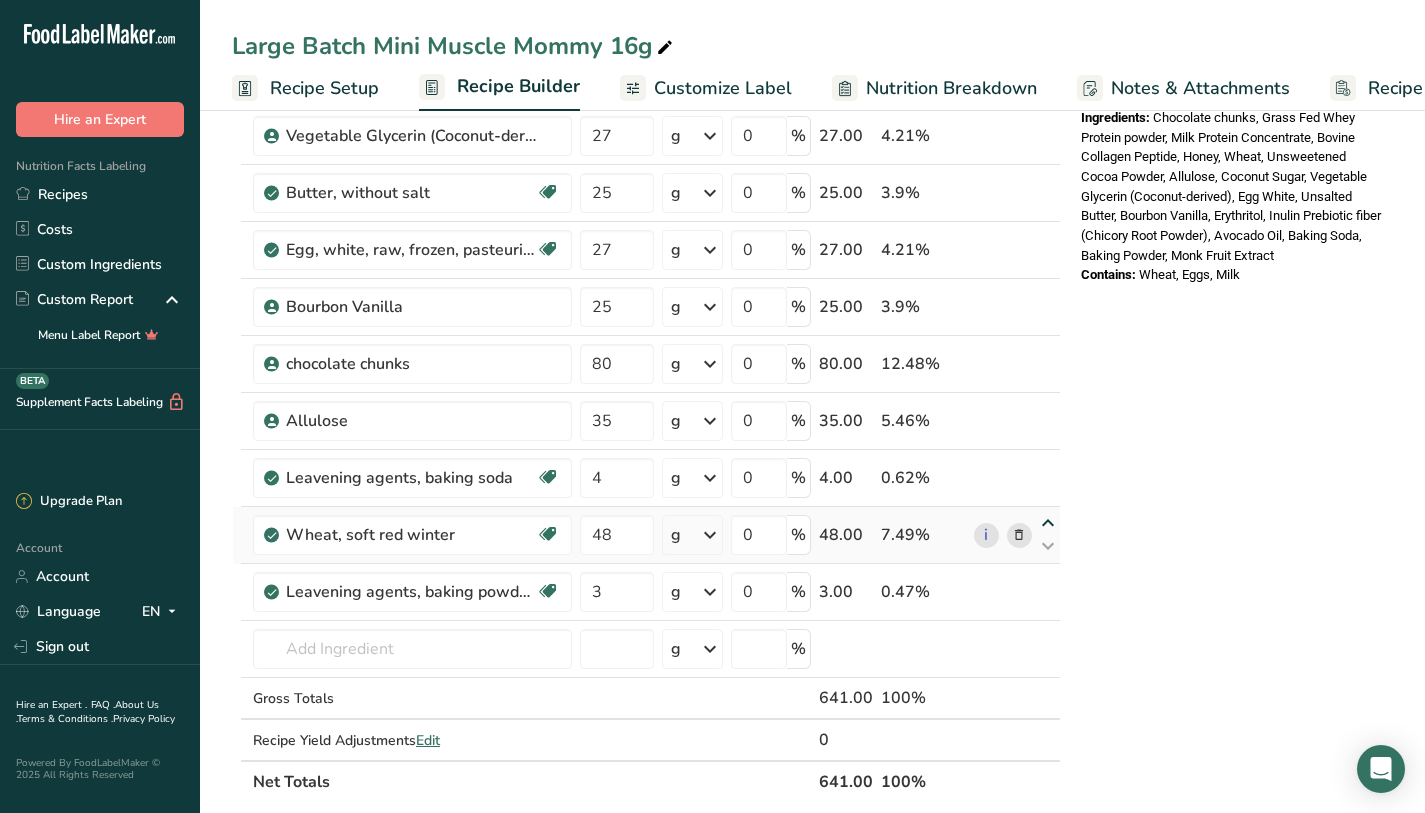 click at bounding box center (1048, 523) 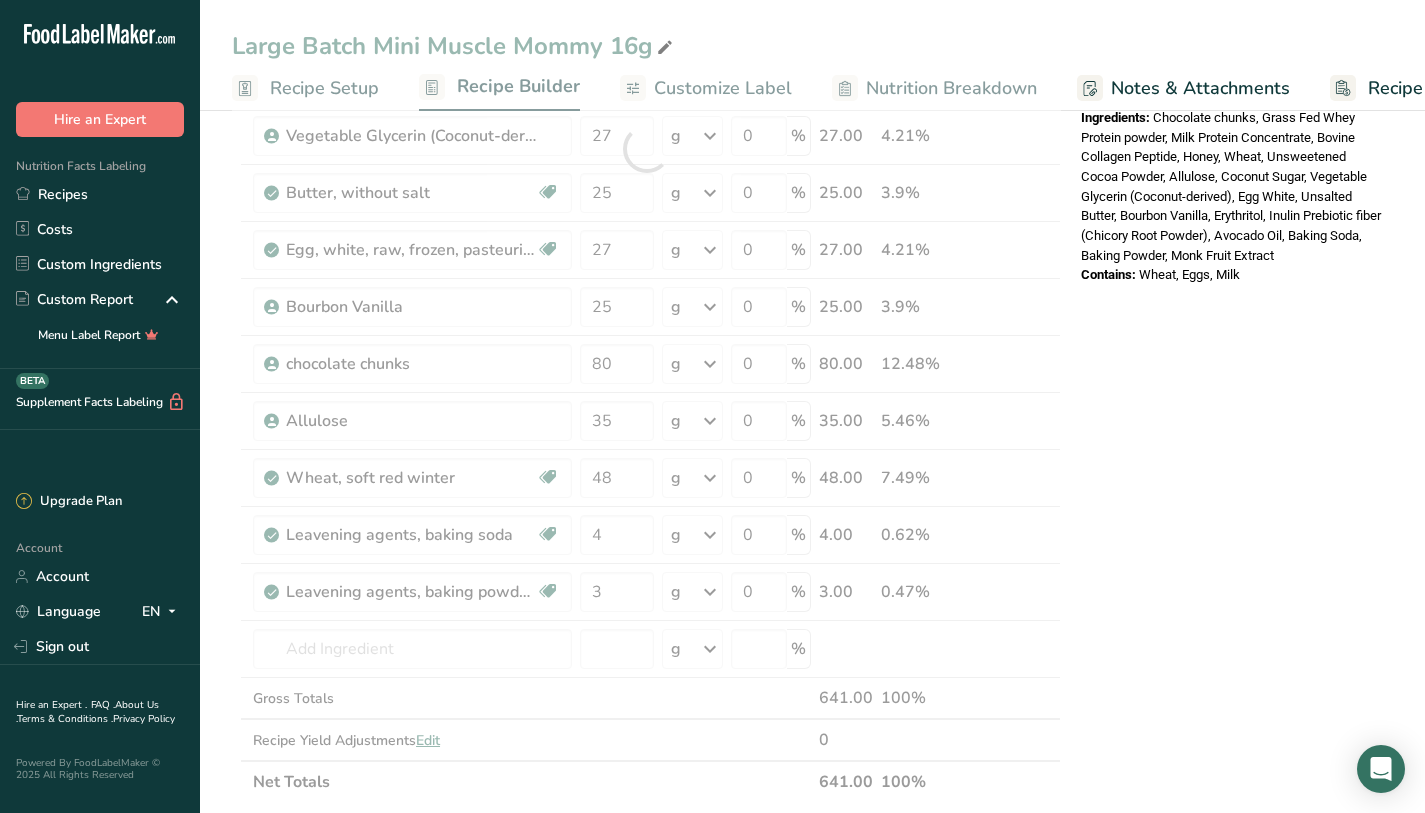 click on "Nutrition Facts
1 Serving Per Container
Serving Size
53g
Amount Per Serving
Calories
180
% Daily Value *
Total Fat
6g
8%
Saturated Fat
3g
16%
Trans  Fat
0g
Cholesterol
15mg
6%
Sodium
150mg
6%
Total Carbohydrates
23g
8%
Dietary Fiber
4g
13%" at bounding box center (1233, 439) 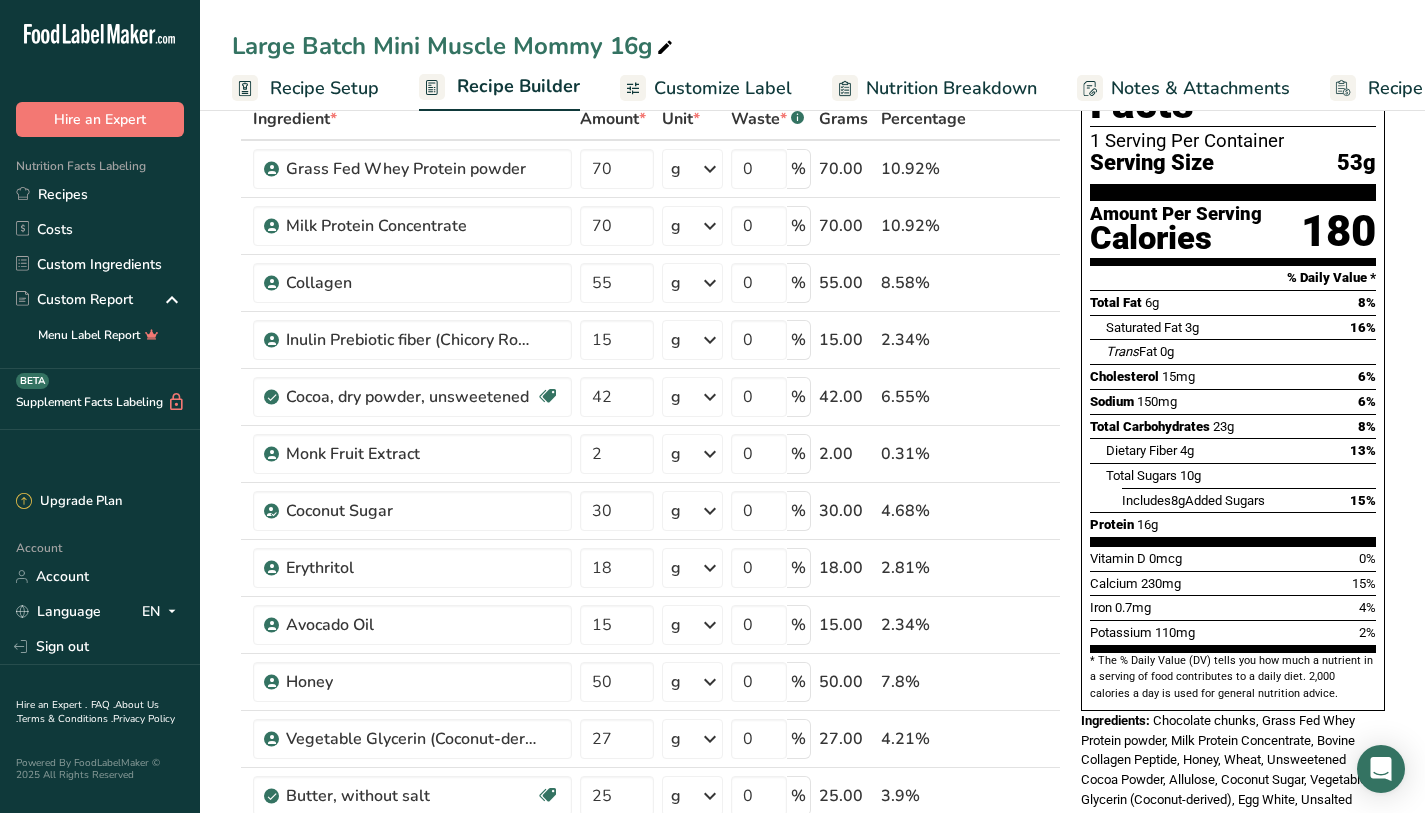 scroll, scrollTop: 0, scrollLeft: 0, axis: both 